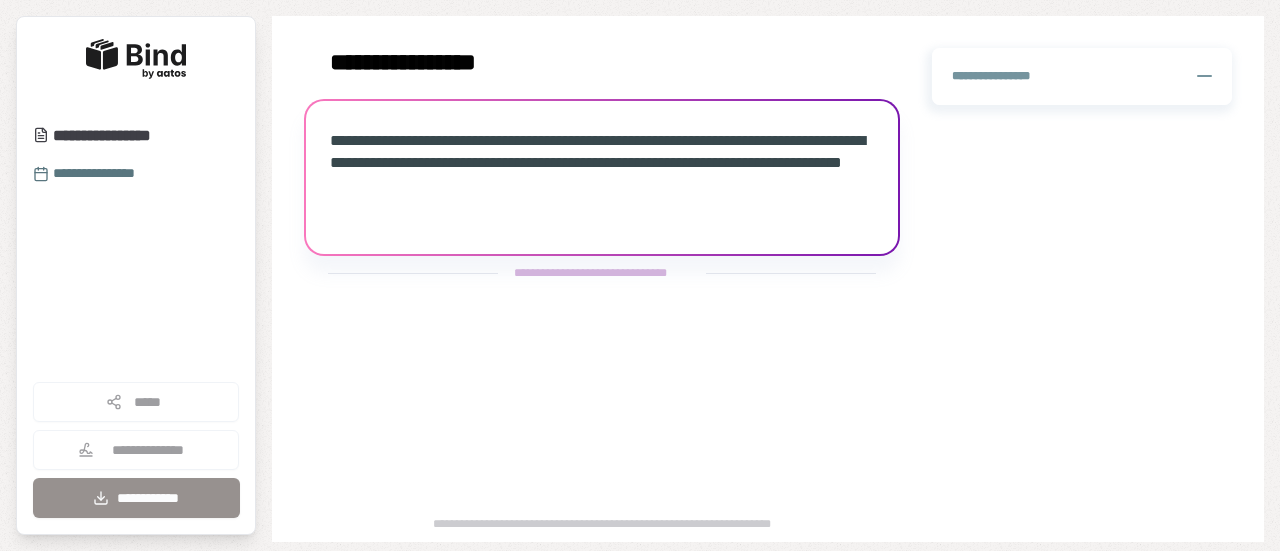 scroll, scrollTop: 0, scrollLeft: 0, axis: both 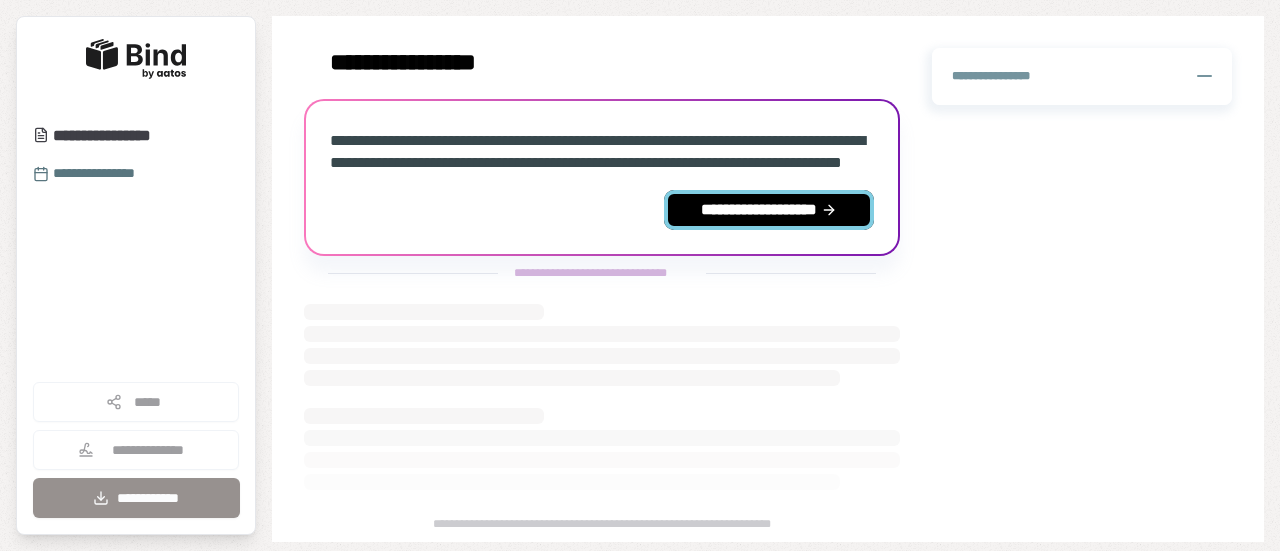 click on "**********" at bounding box center (769, 210) 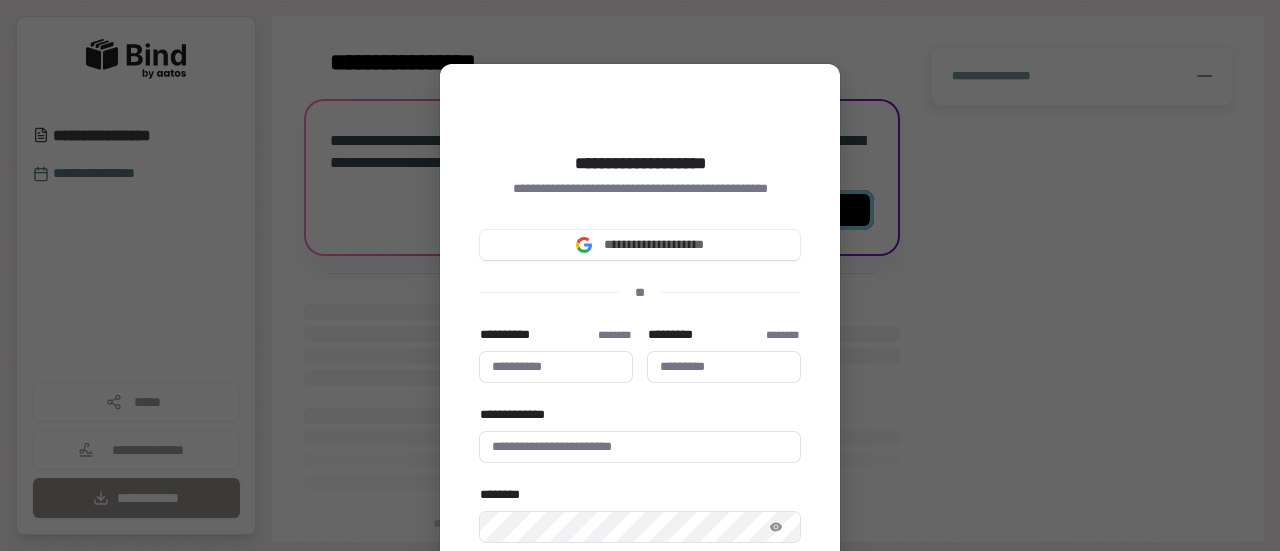 type 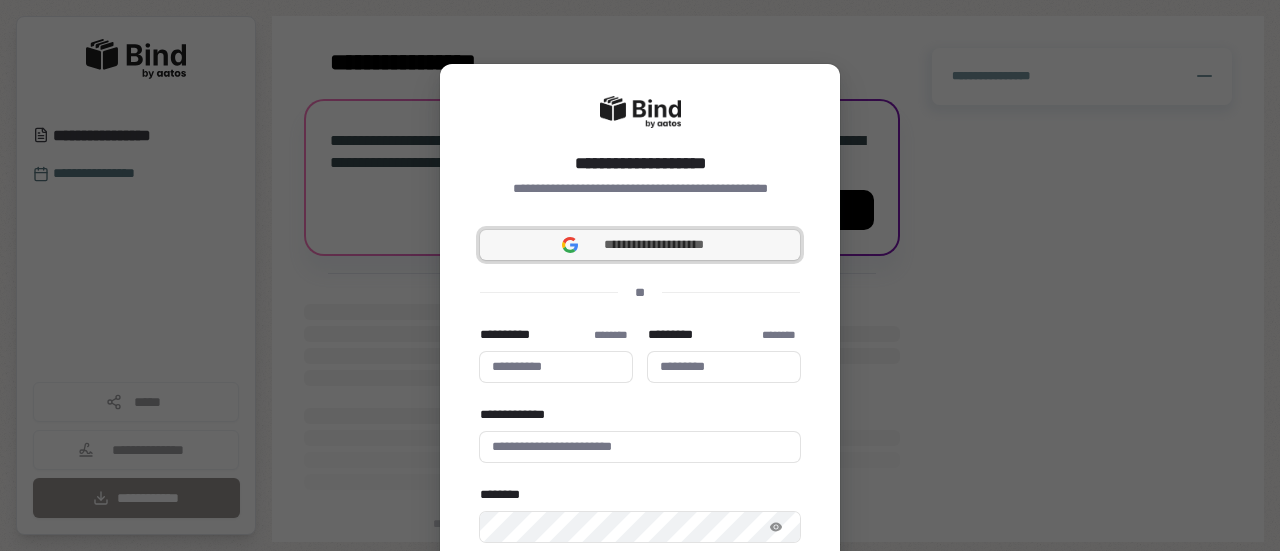 click on "**********" at bounding box center (654, 245) 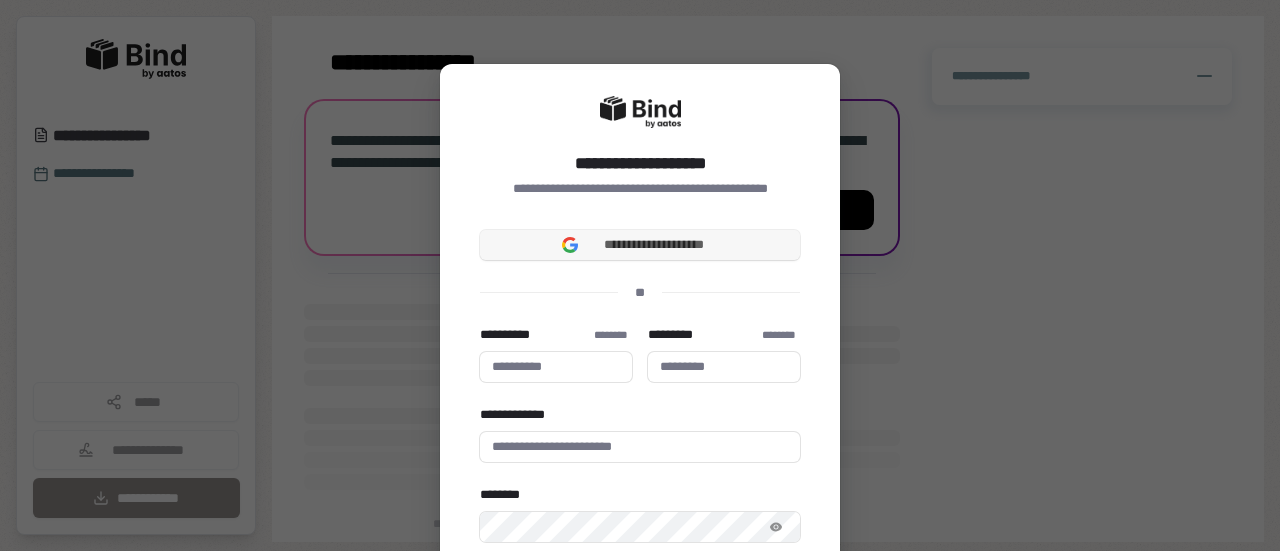 type 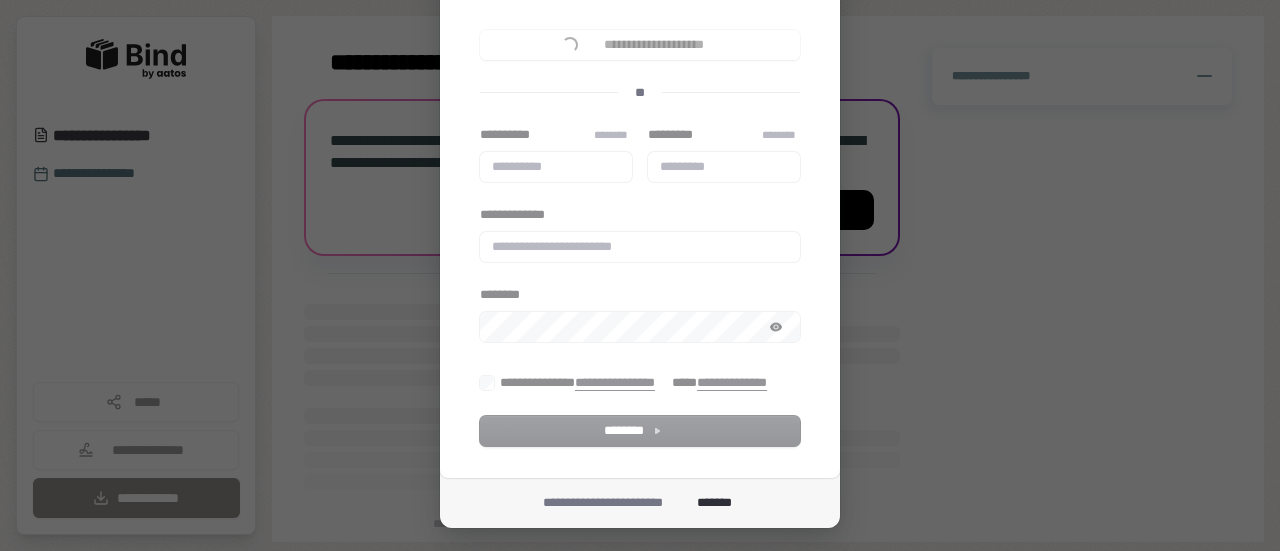 scroll, scrollTop: 0, scrollLeft: 0, axis: both 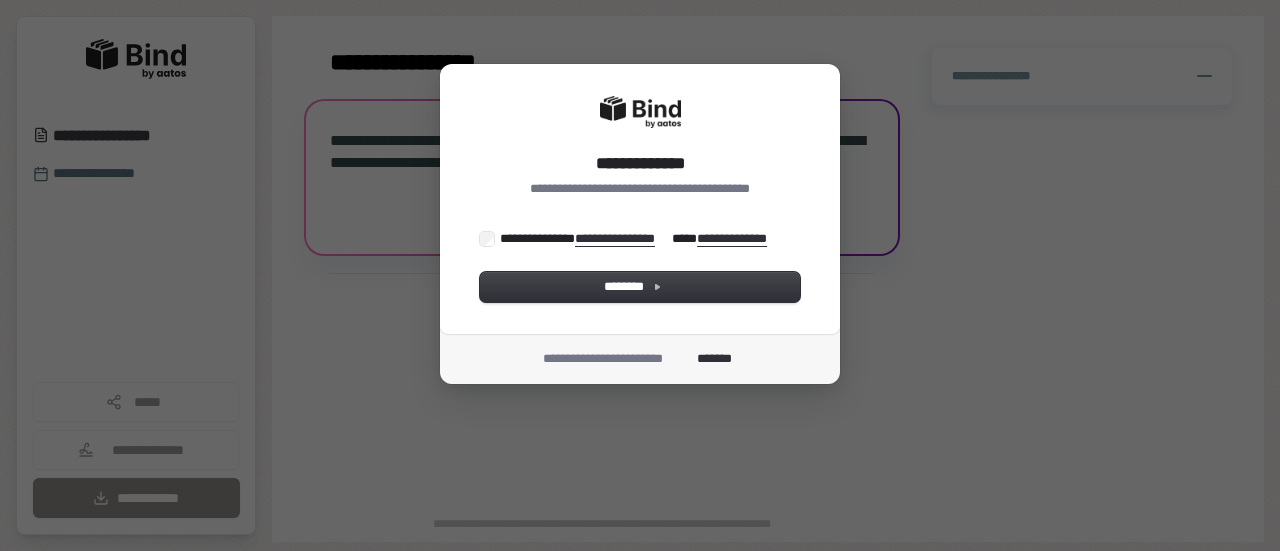 click on "**********" at bounding box center [640, 199] 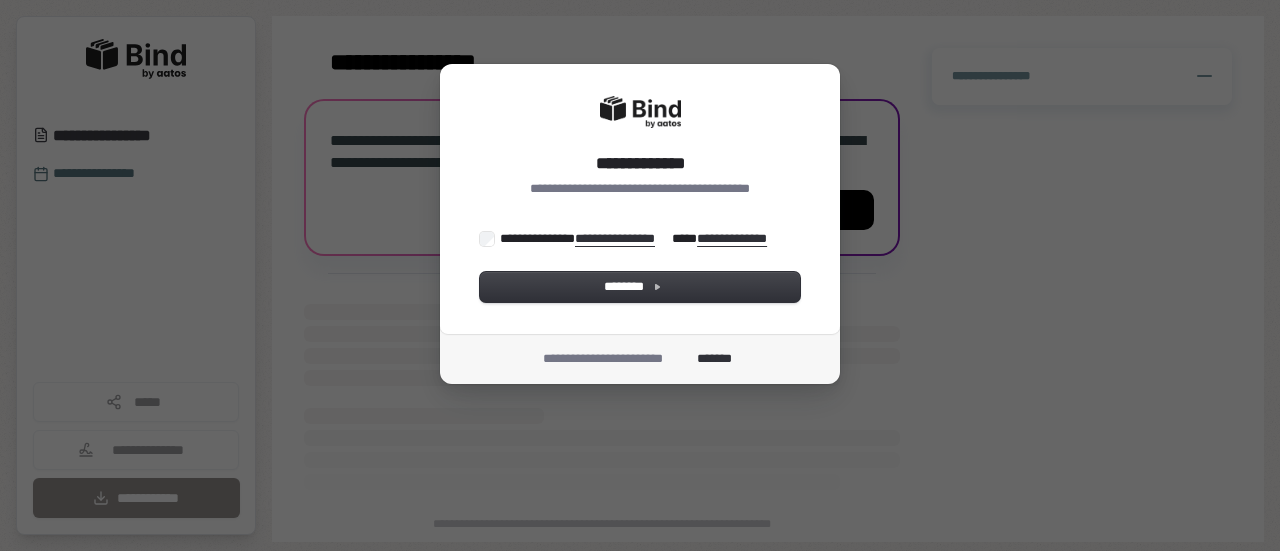 click on "**********" at bounding box center [635, 239] 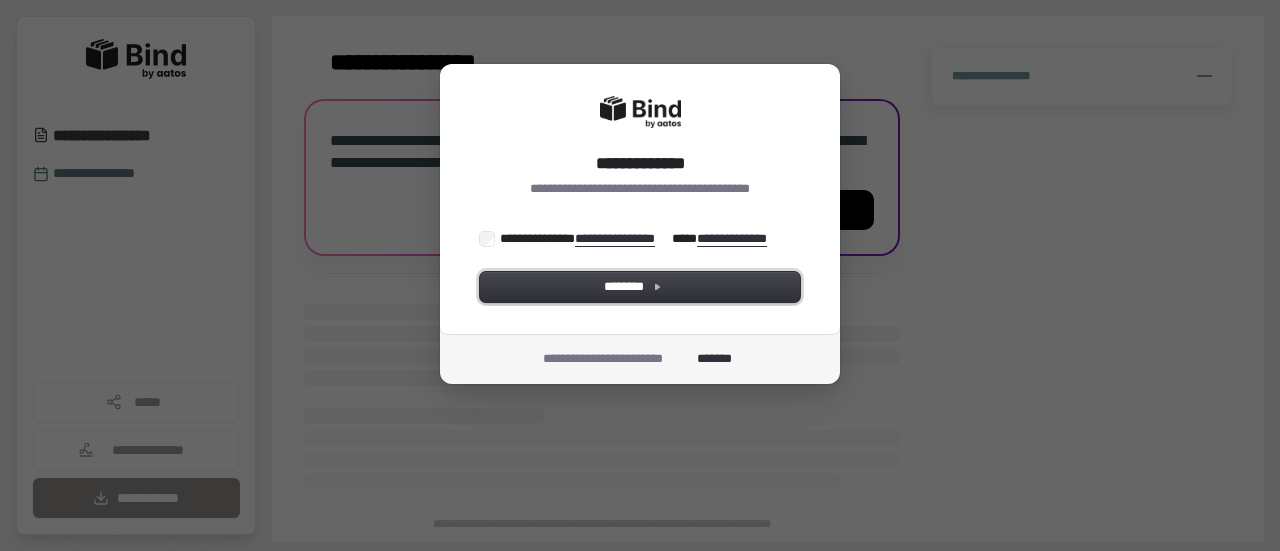 click on "********" at bounding box center (640, 287) 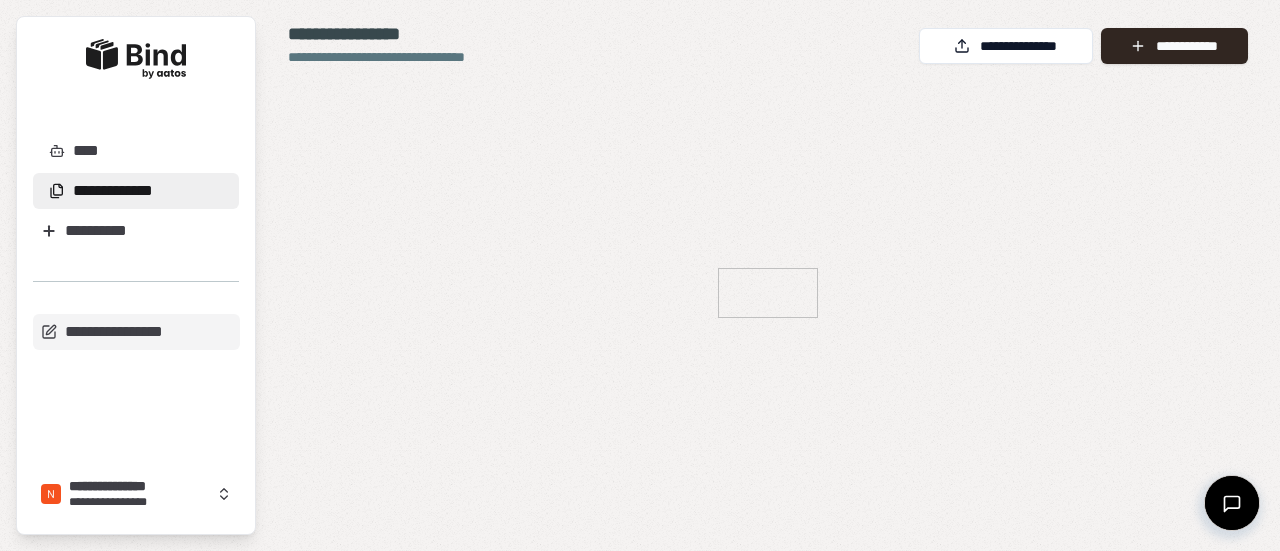 scroll, scrollTop: 0, scrollLeft: 0, axis: both 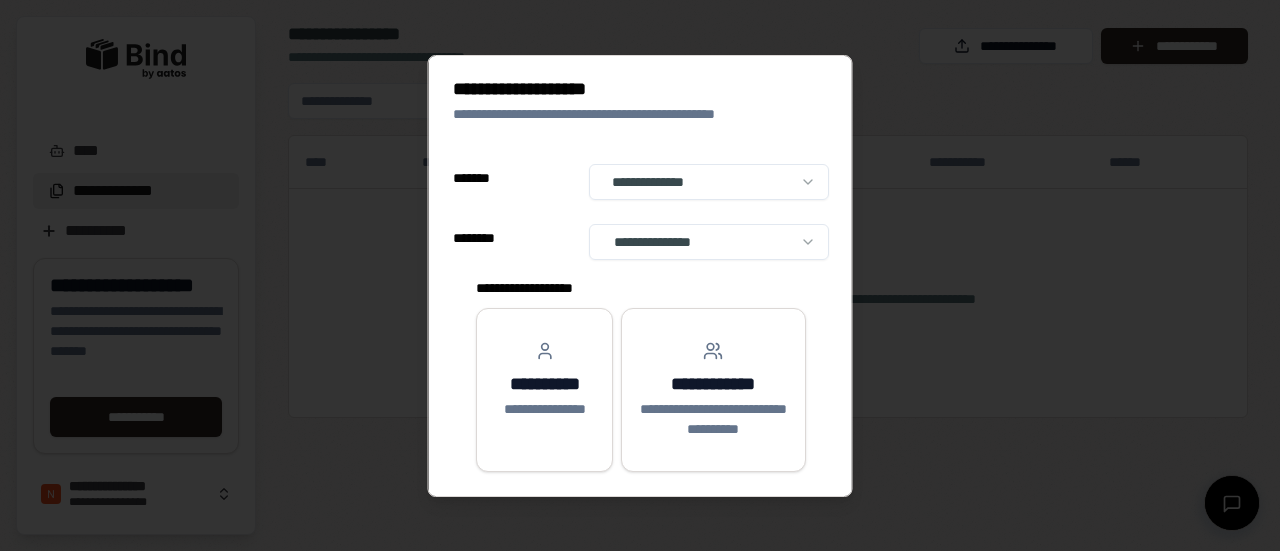 select on "**" 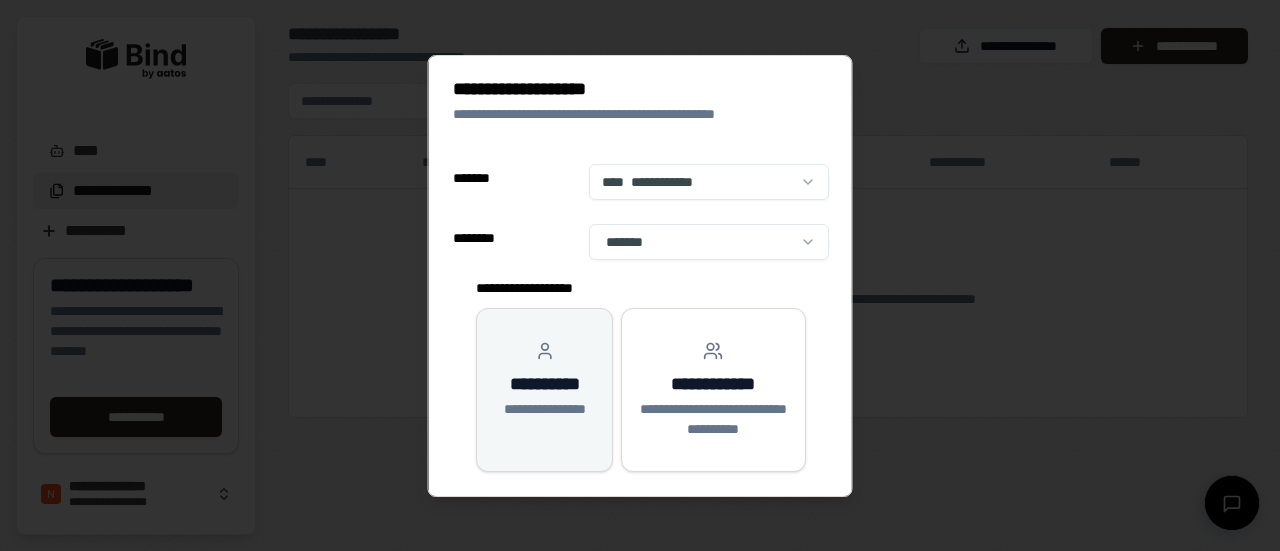click on "**********" at bounding box center (544, 384) 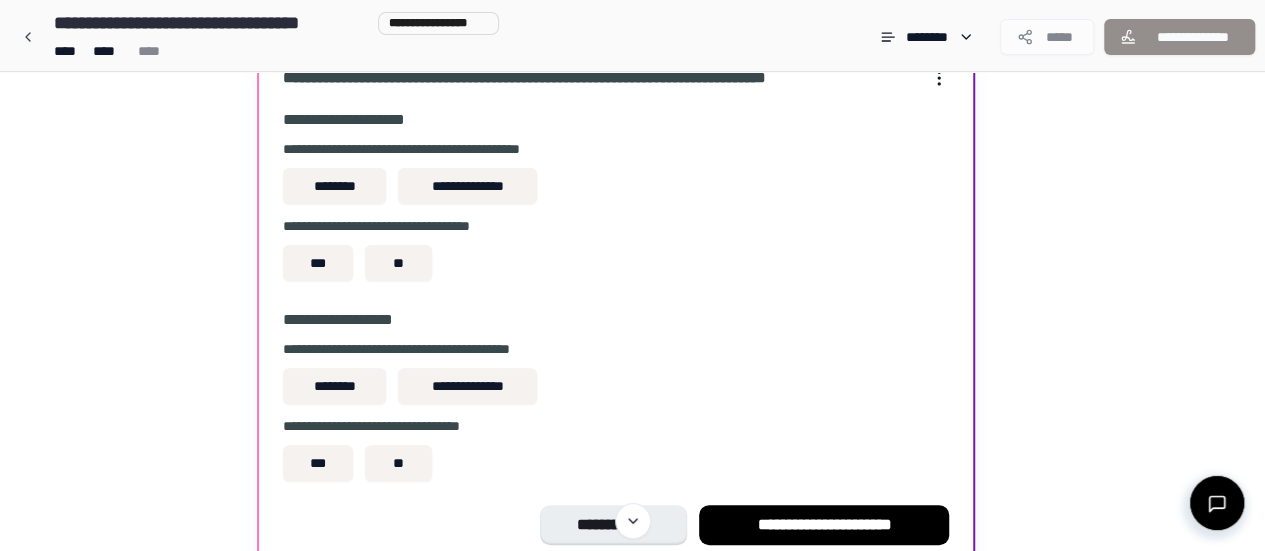 scroll, scrollTop: 16, scrollLeft: 0, axis: vertical 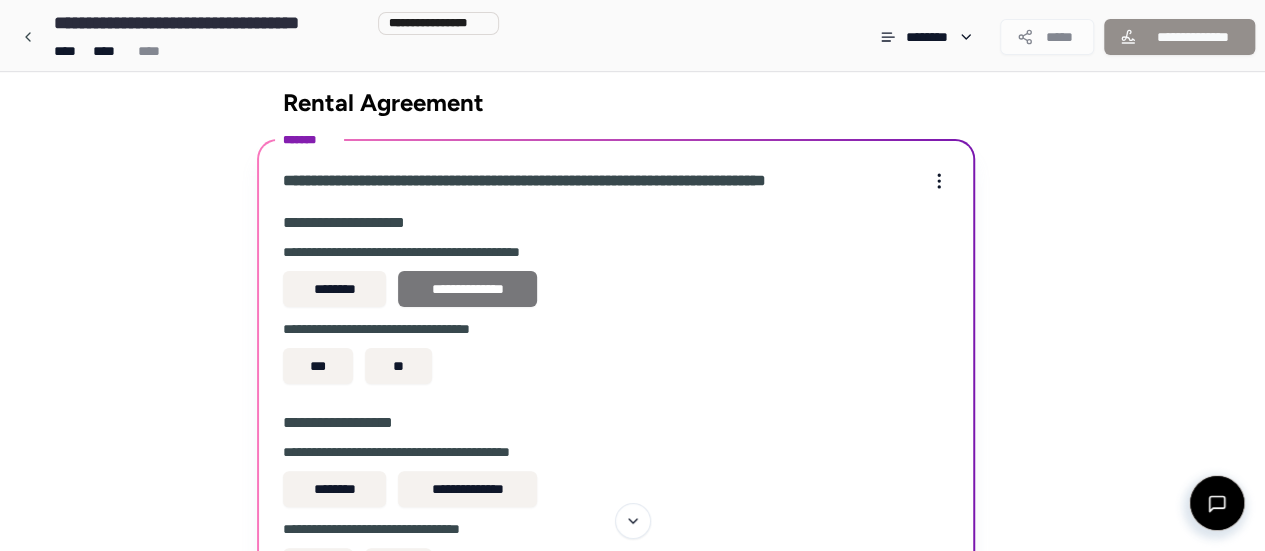 click on "**********" at bounding box center (467, 289) 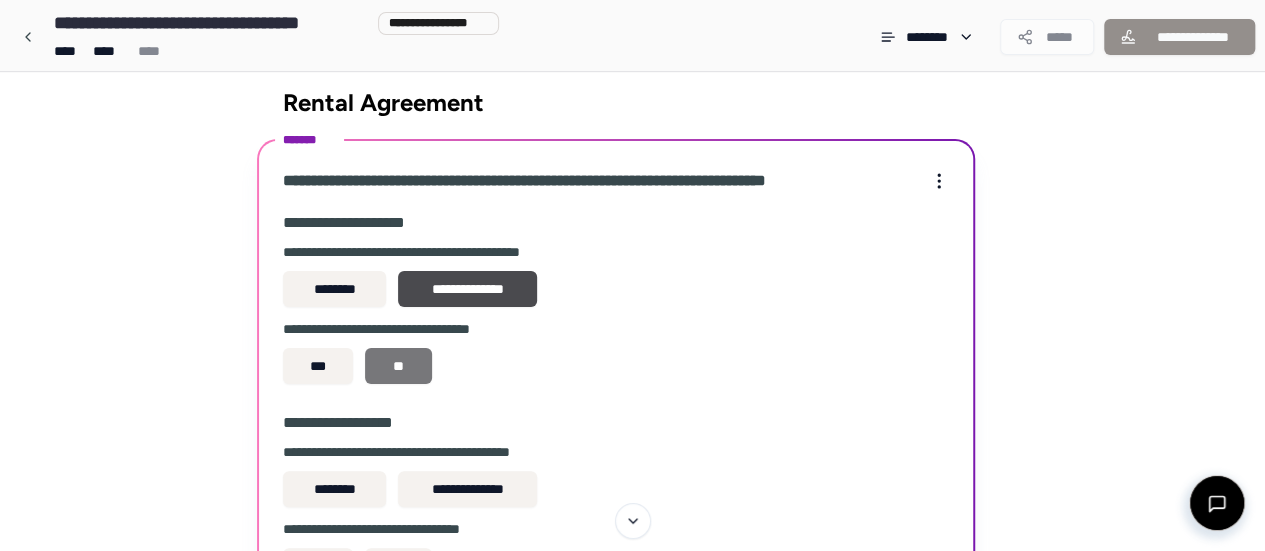 click on "**" at bounding box center [398, 366] 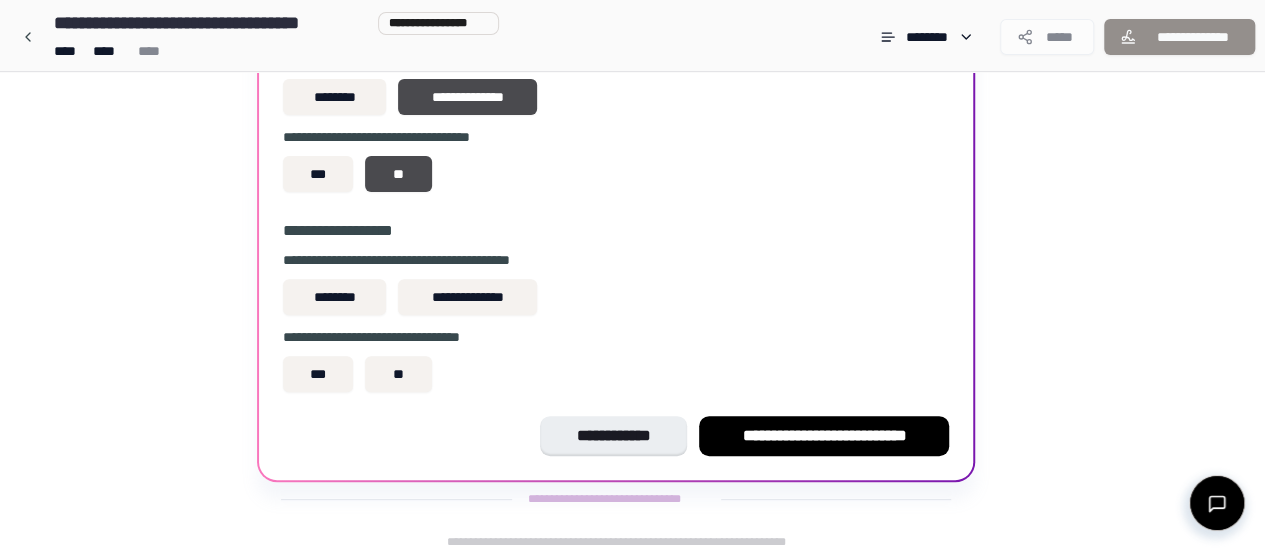 scroll, scrollTop: 216, scrollLeft: 0, axis: vertical 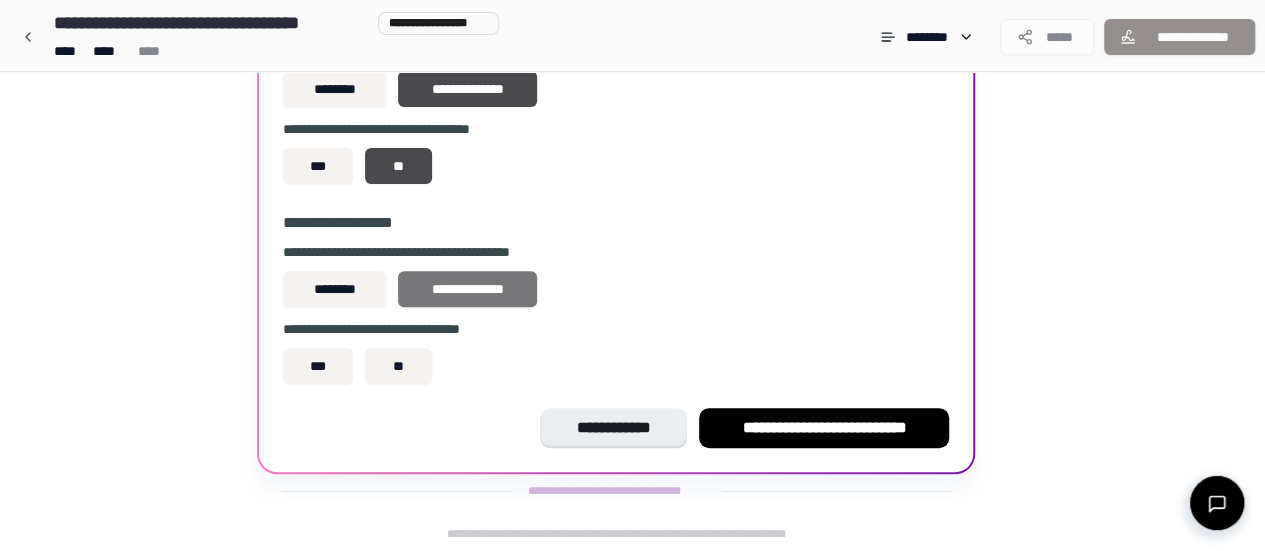 click on "**********" at bounding box center (467, 289) 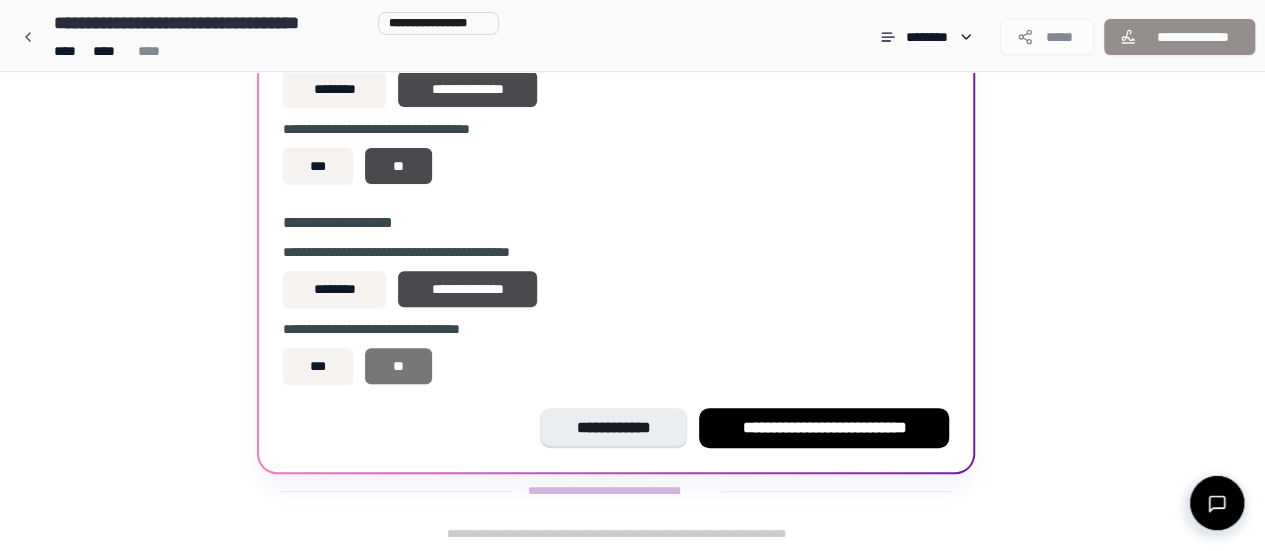 click on "**" at bounding box center (398, 366) 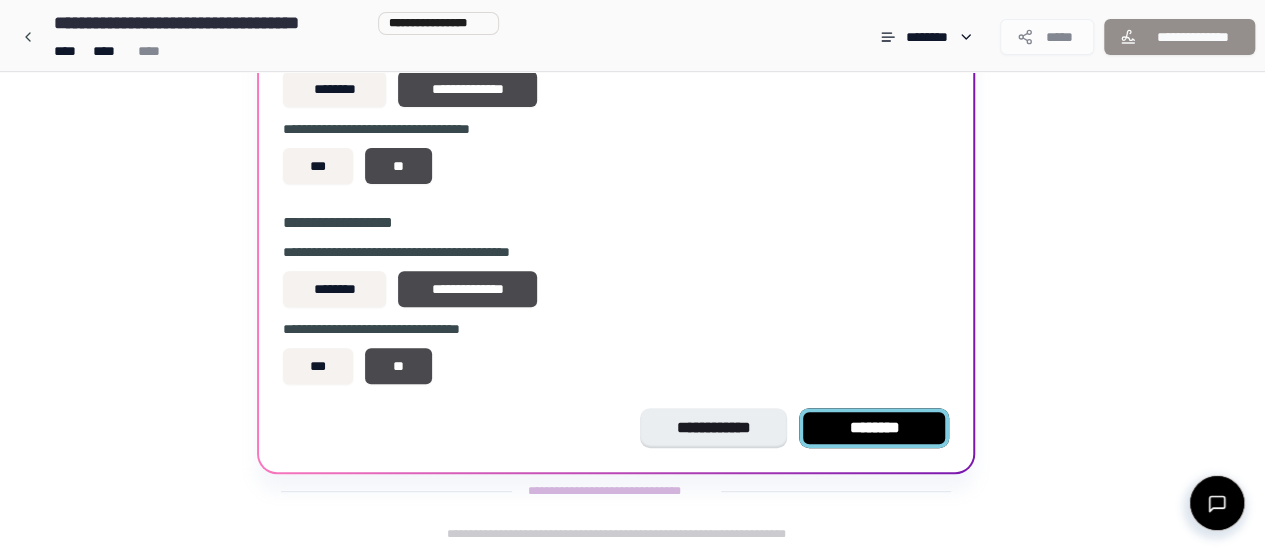click on "********" at bounding box center [874, 428] 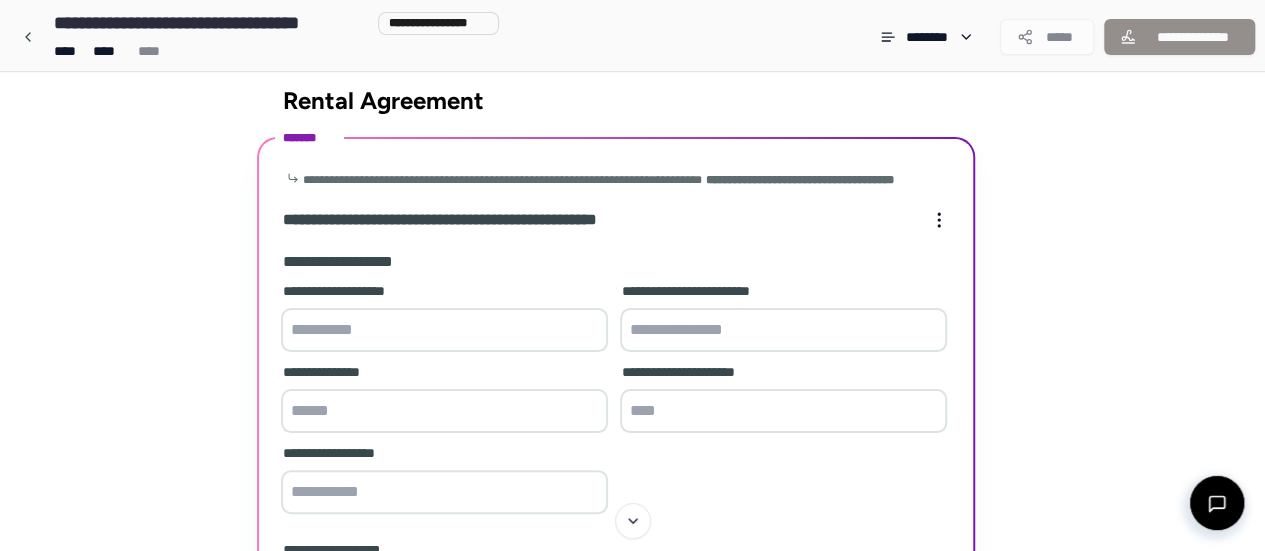 scroll, scrollTop: 0, scrollLeft: 0, axis: both 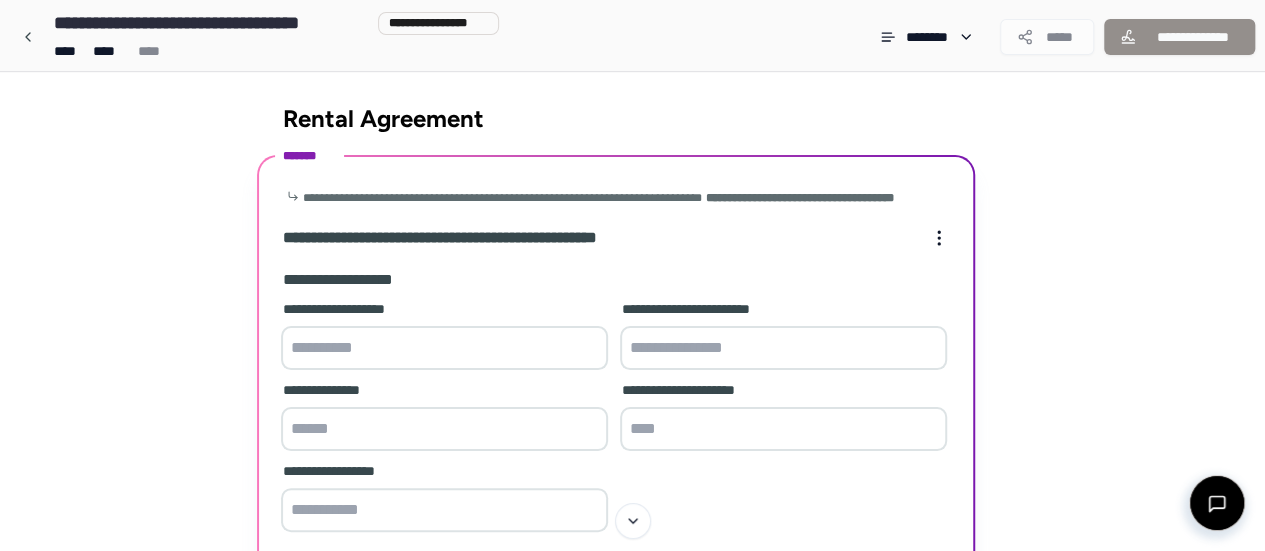 click at bounding box center (444, 348) 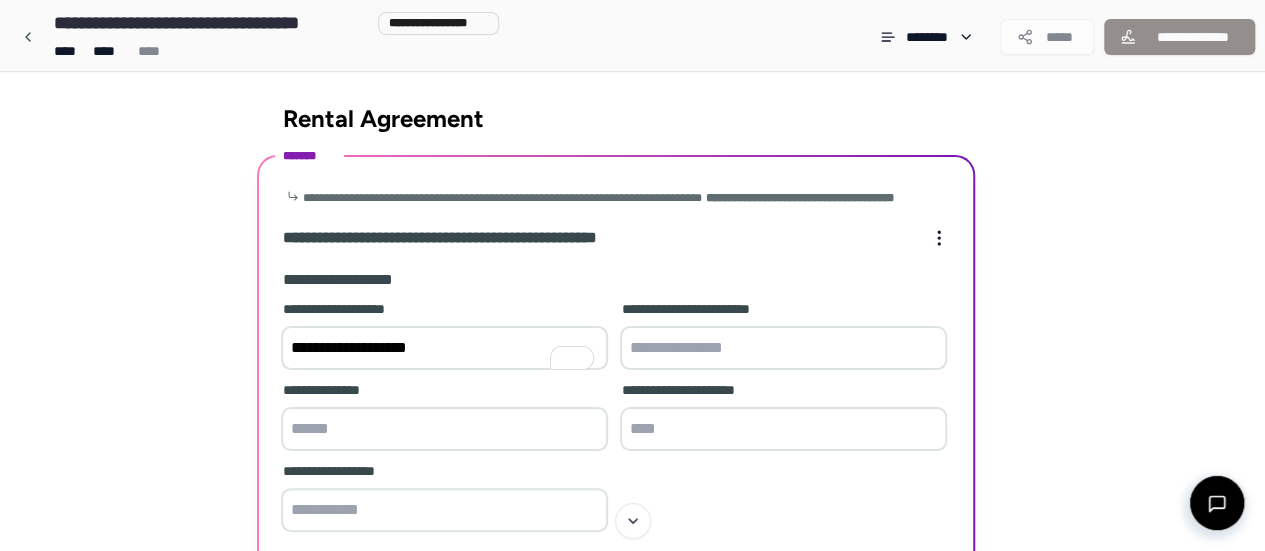 type on "**********" 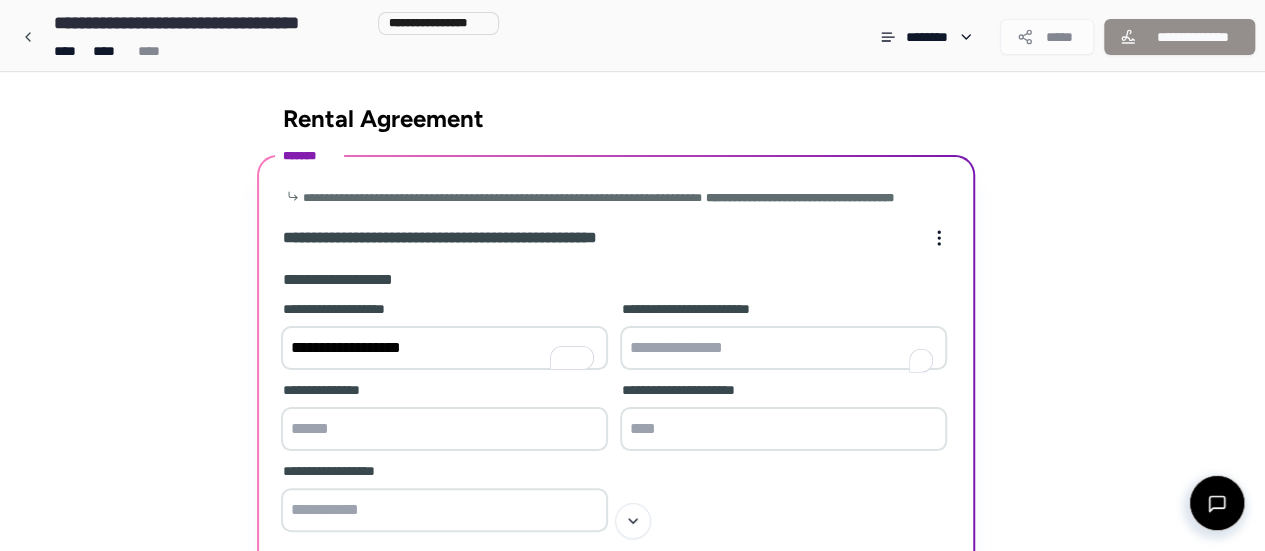 click at bounding box center (783, 348) 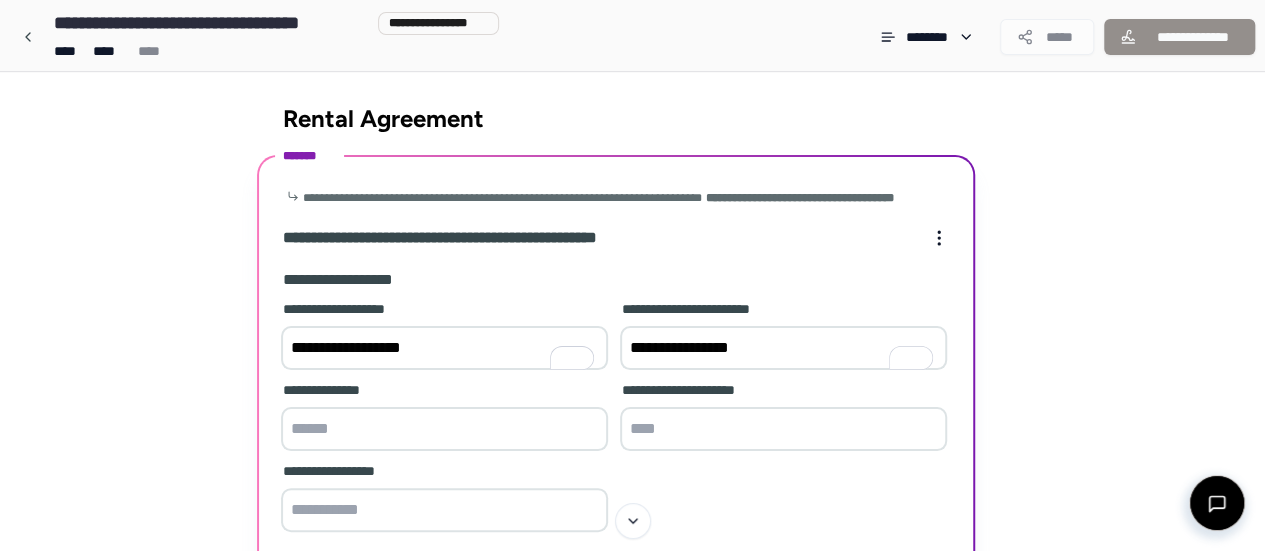 type on "**********" 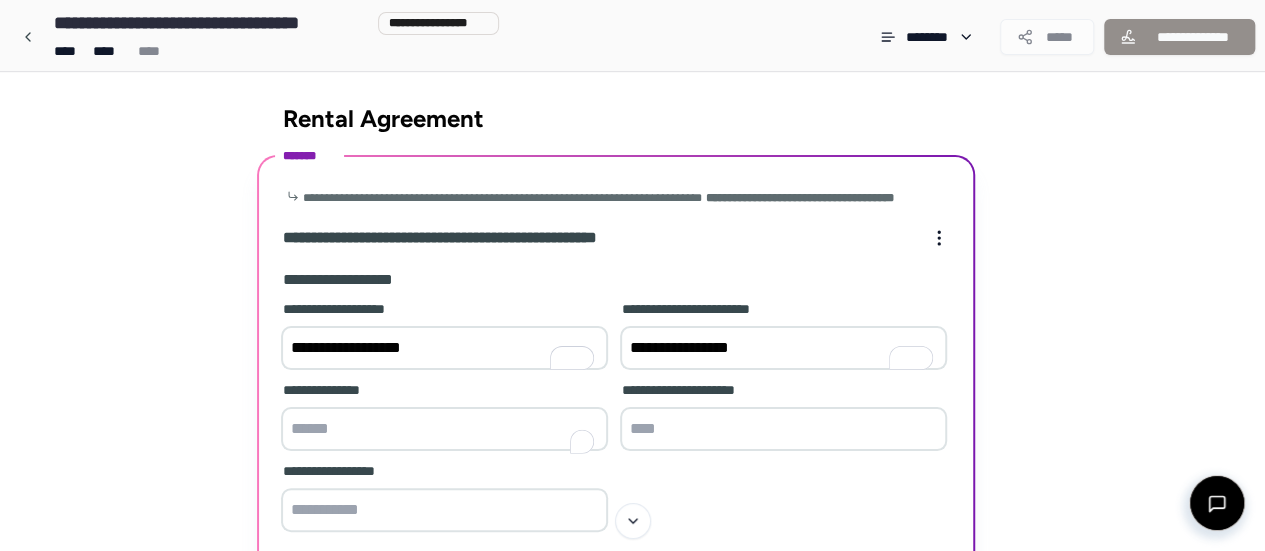 click at bounding box center [444, 429] 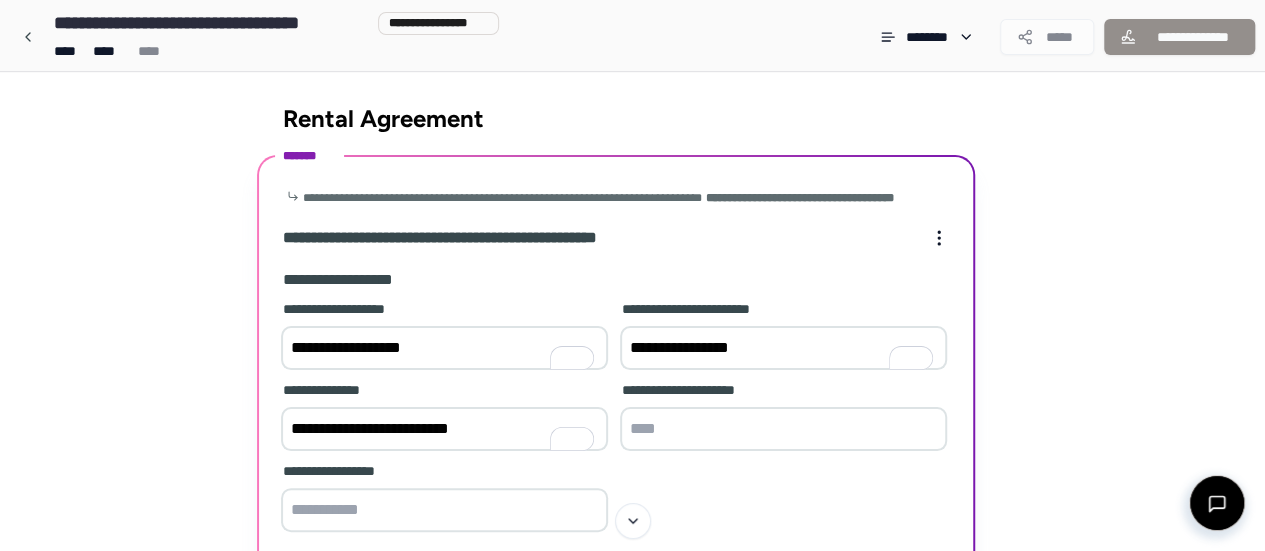 type on "**********" 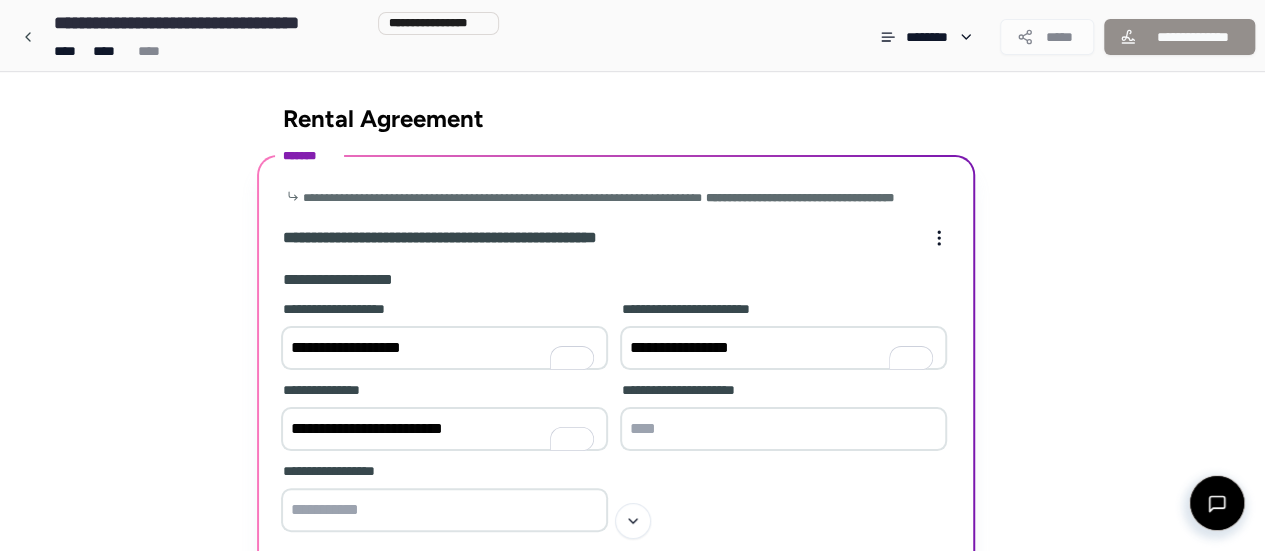 click at bounding box center [783, 429] 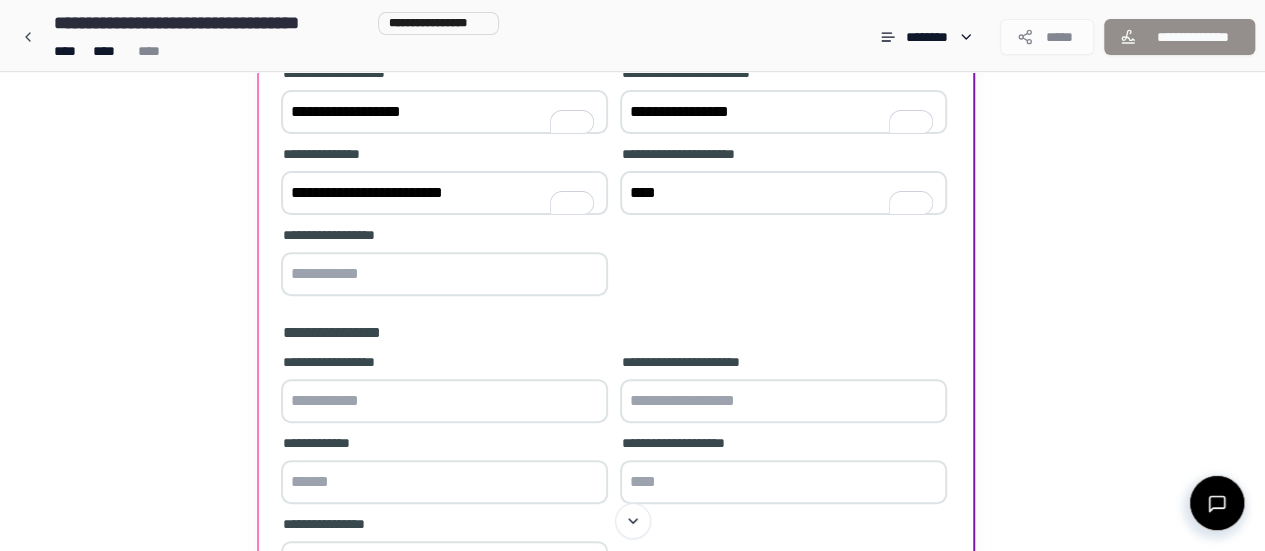 scroll, scrollTop: 100, scrollLeft: 0, axis: vertical 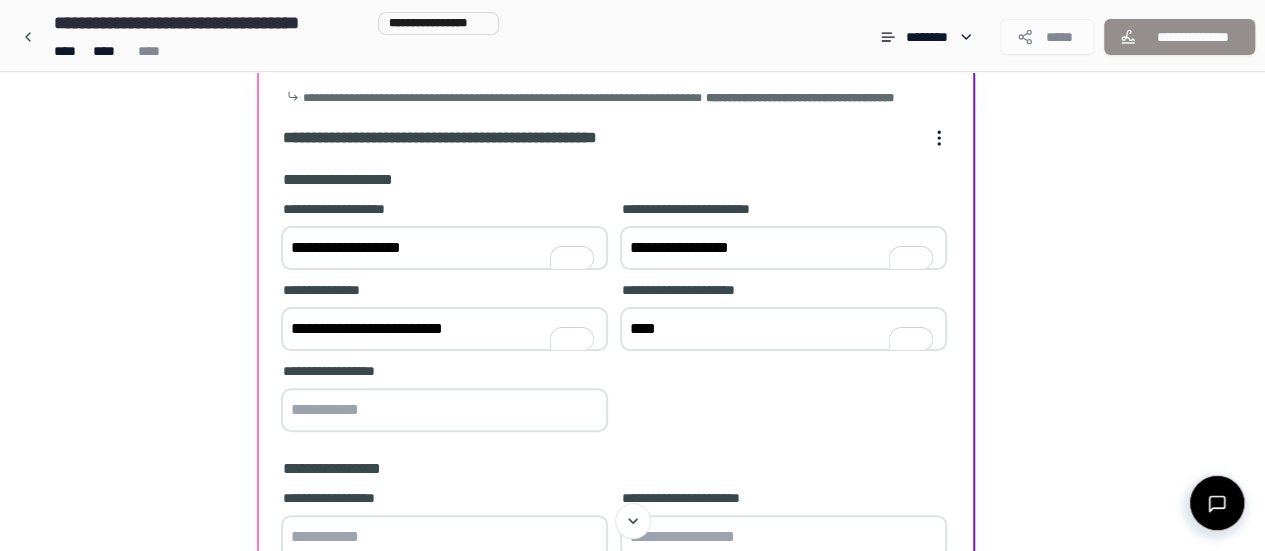 type on "****" 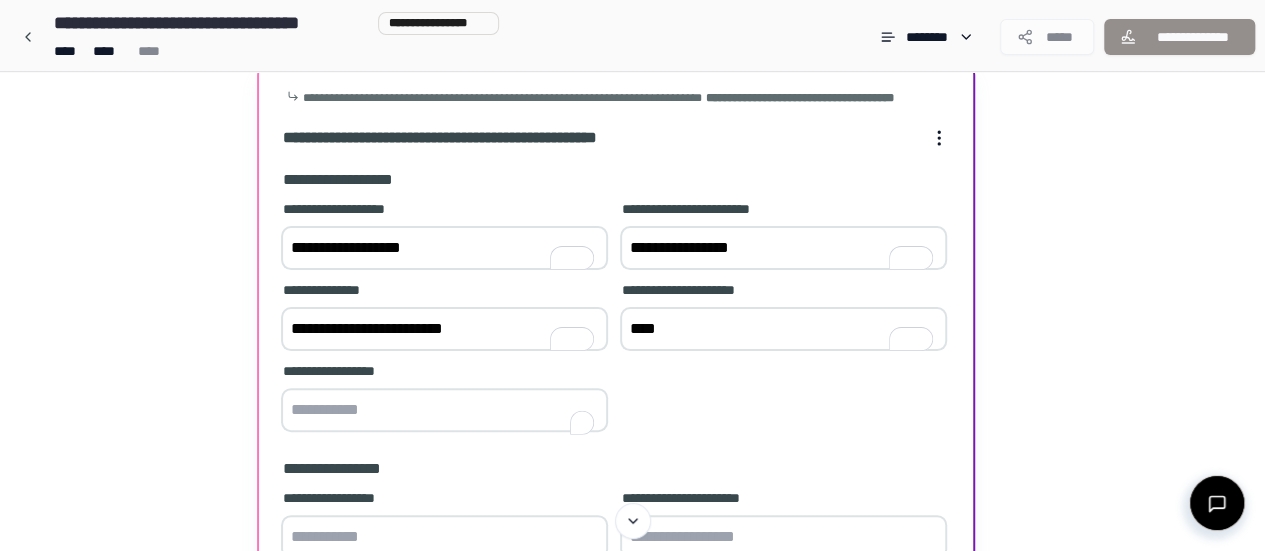 click at bounding box center [444, 410] 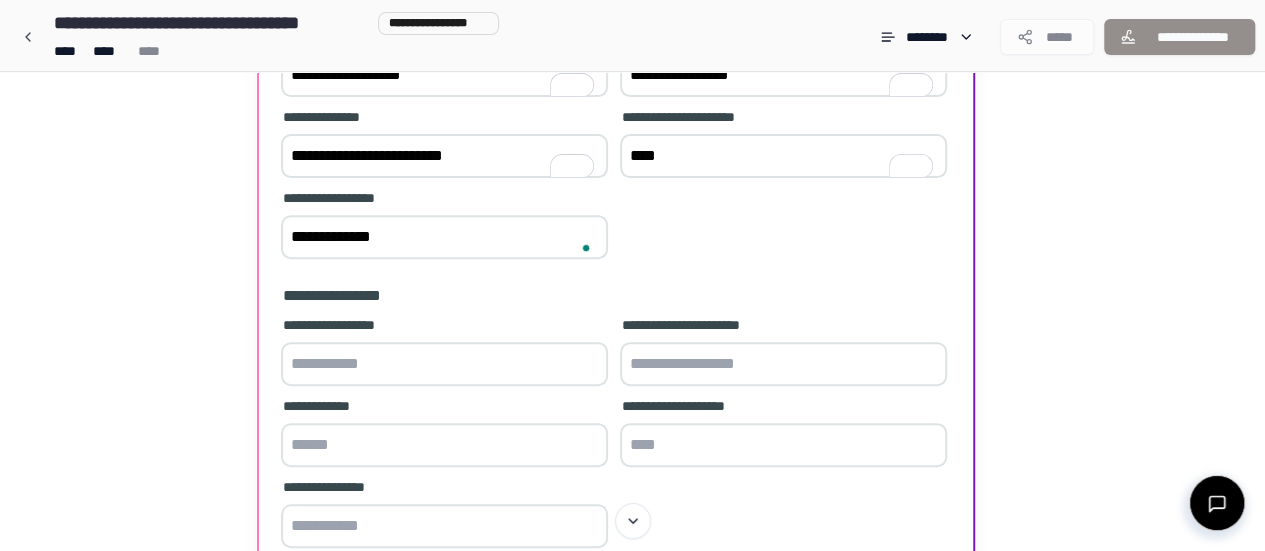 scroll, scrollTop: 452, scrollLeft: 0, axis: vertical 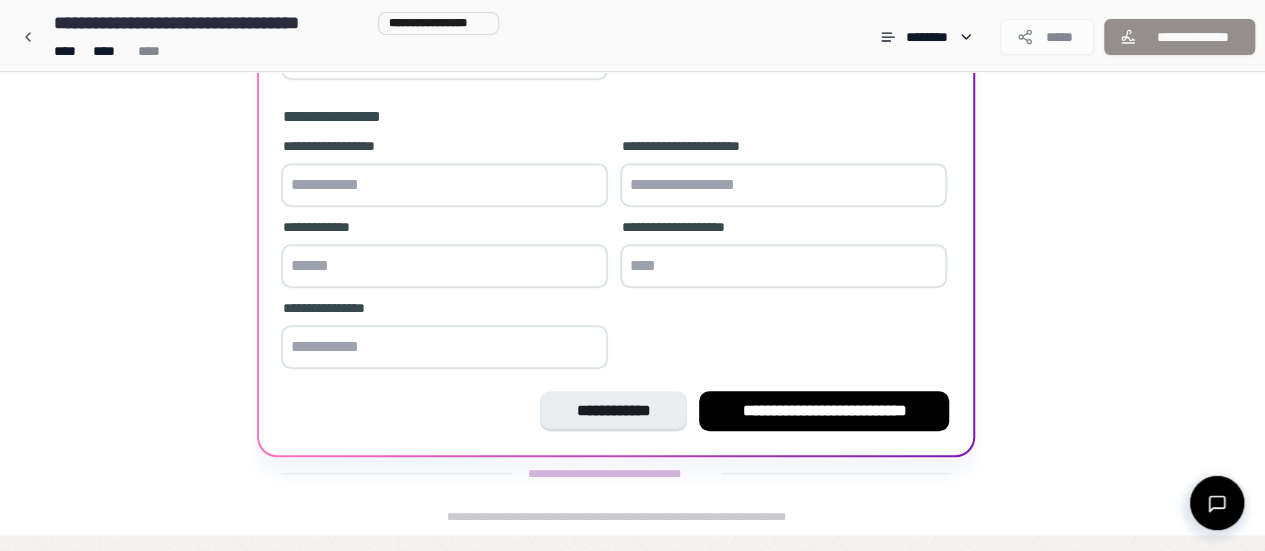 type on "**********" 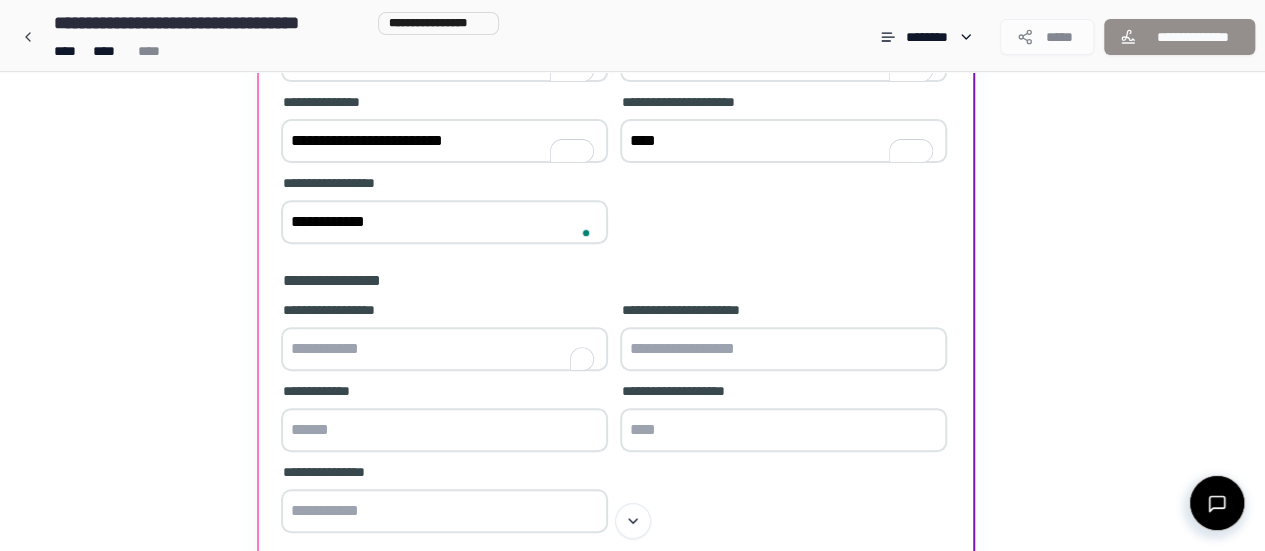 scroll, scrollTop: 252, scrollLeft: 0, axis: vertical 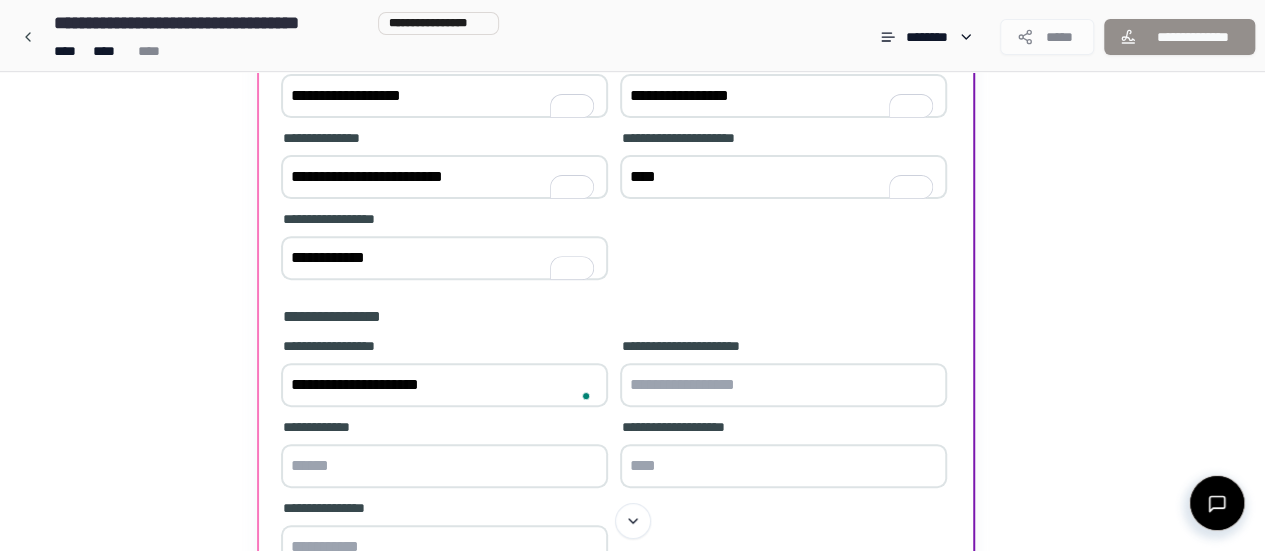 type on "**********" 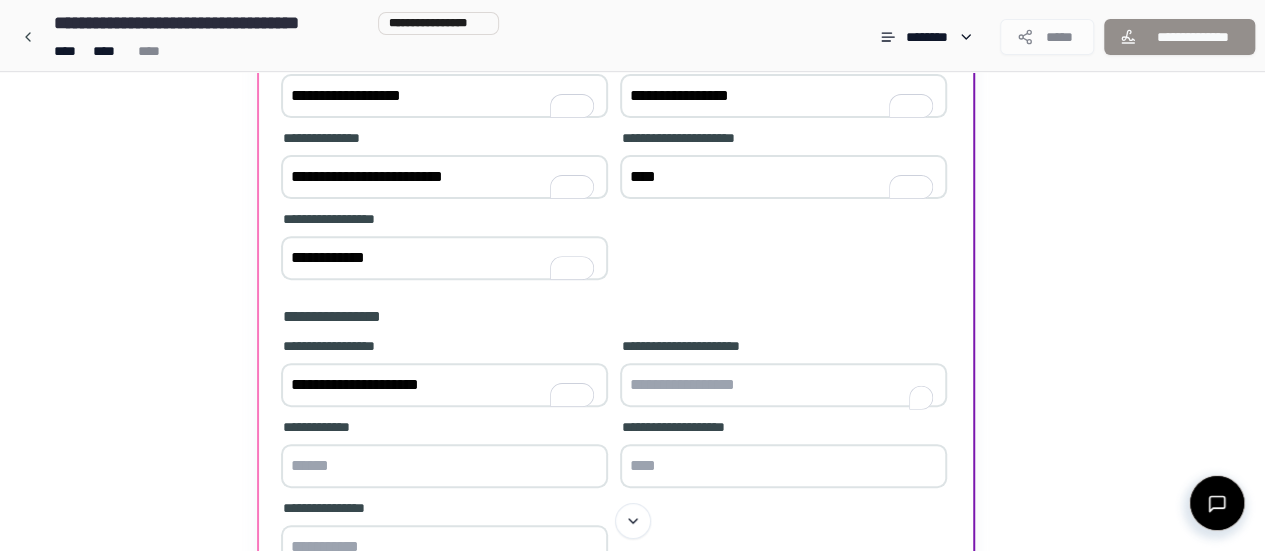 click at bounding box center [783, 385] 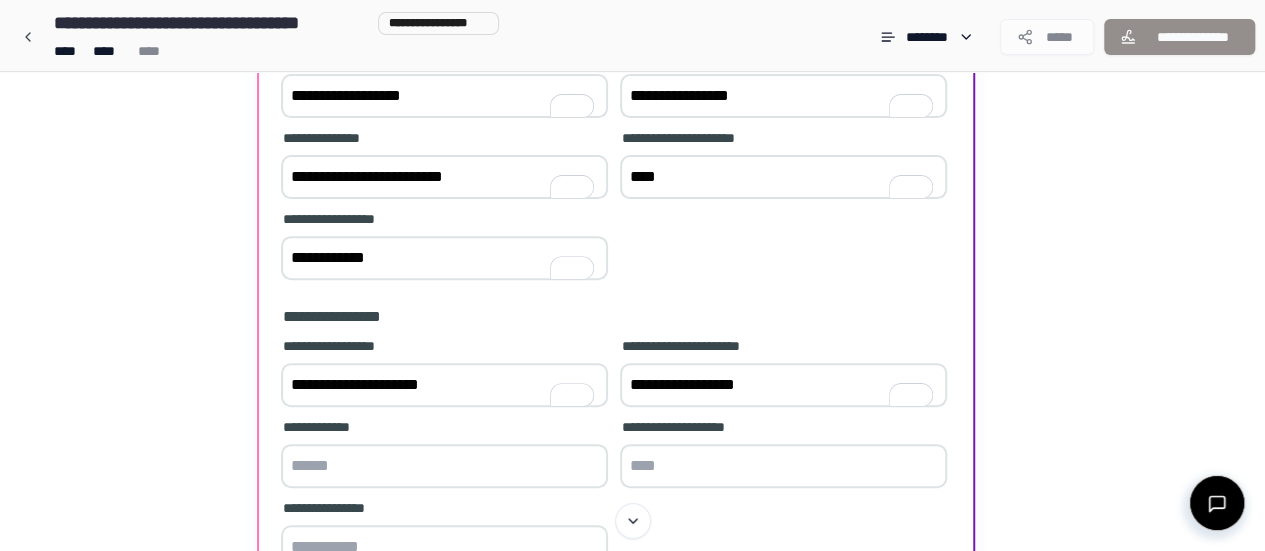 type on "**********" 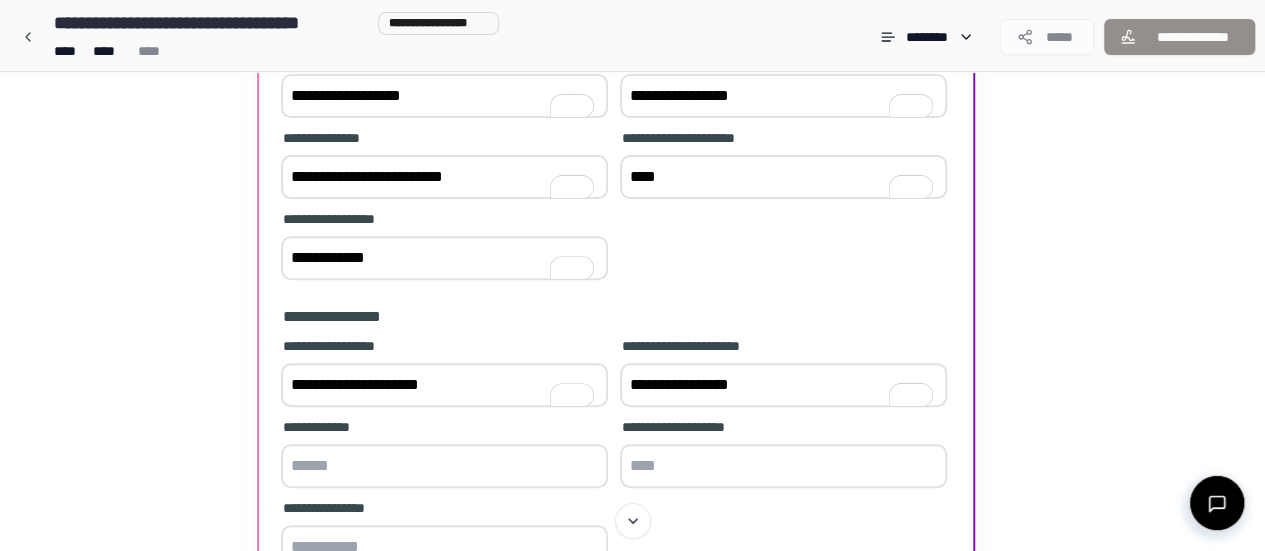 click at bounding box center (444, 466) 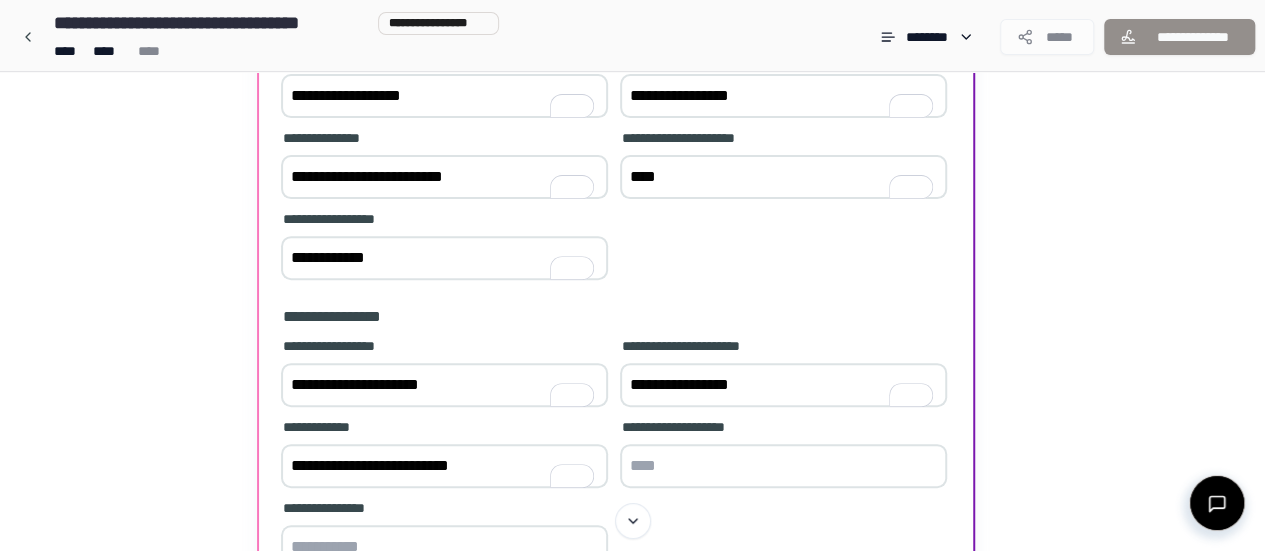 type on "**********" 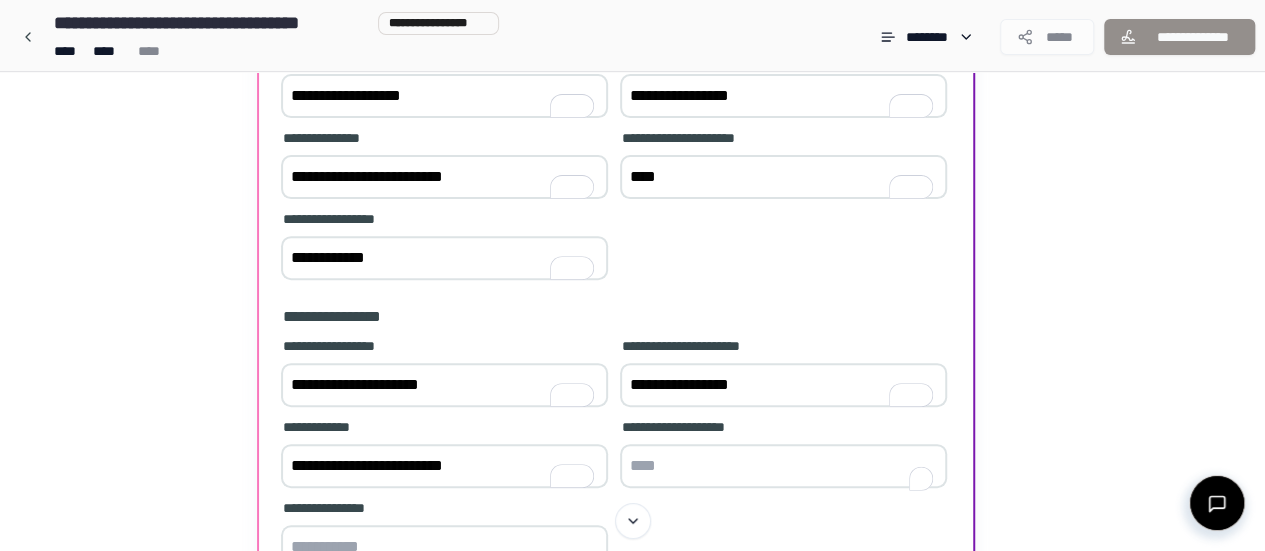 click at bounding box center (783, 466) 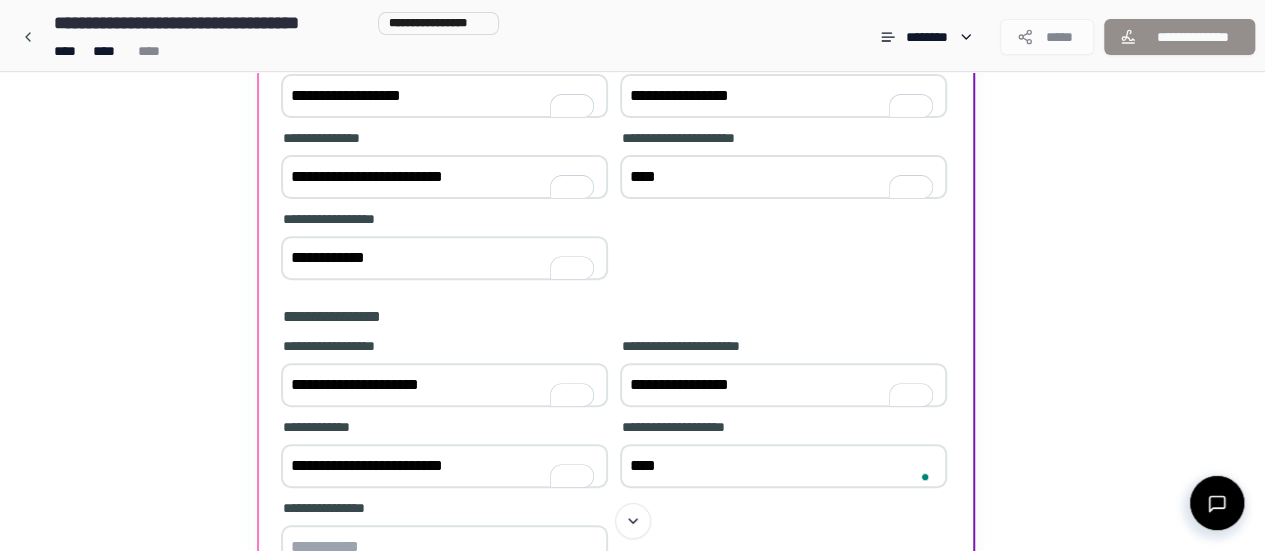 scroll, scrollTop: 452, scrollLeft: 0, axis: vertical 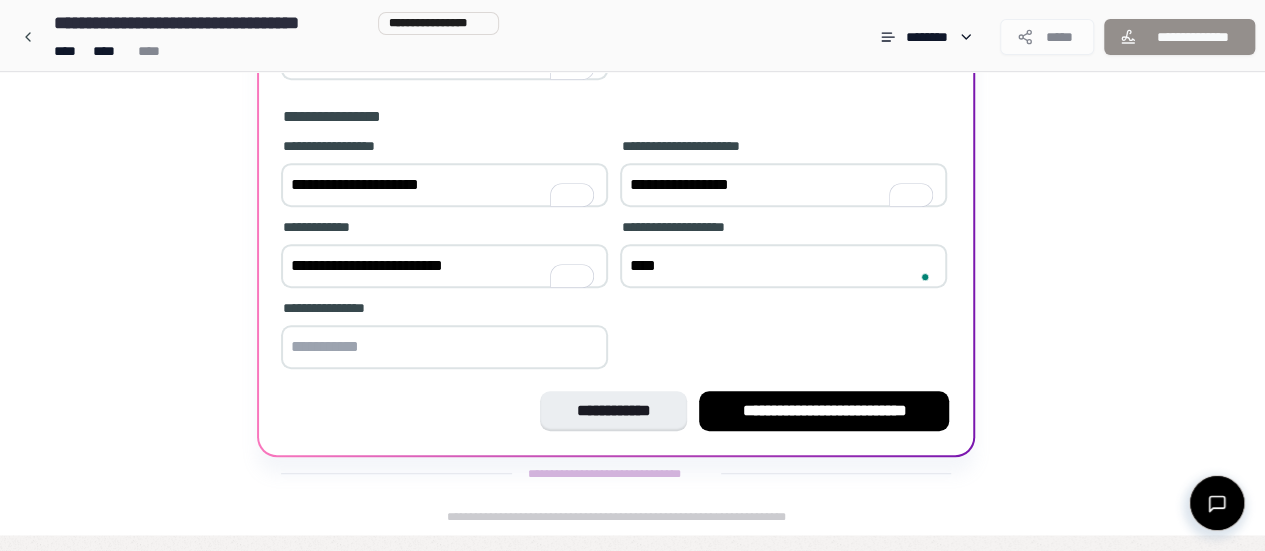 type on "****" 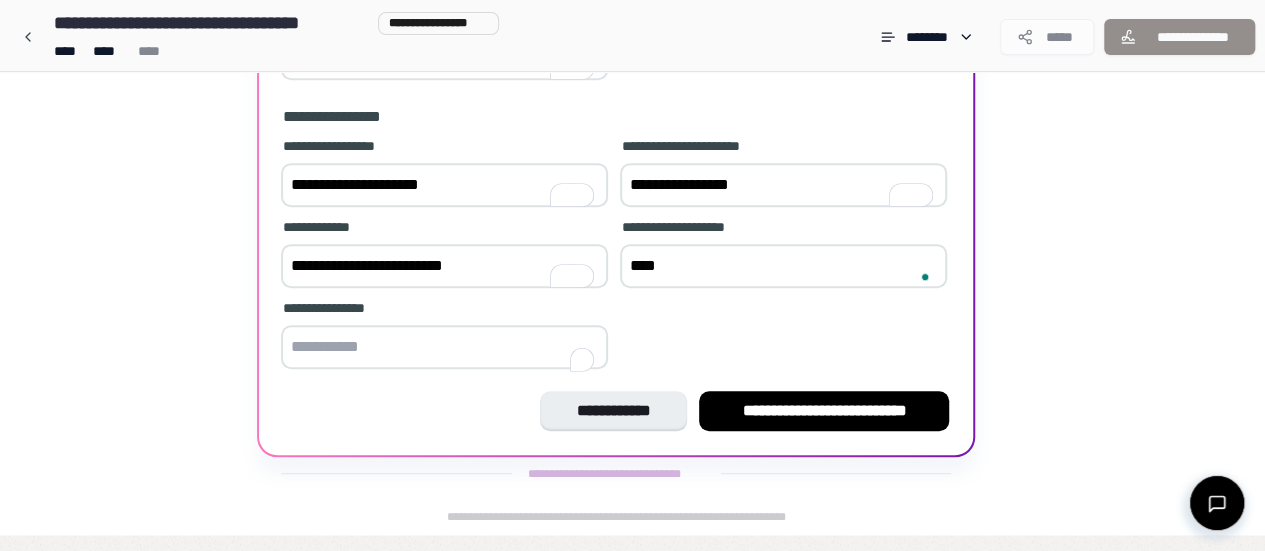 click at bounding box center [444, 347] 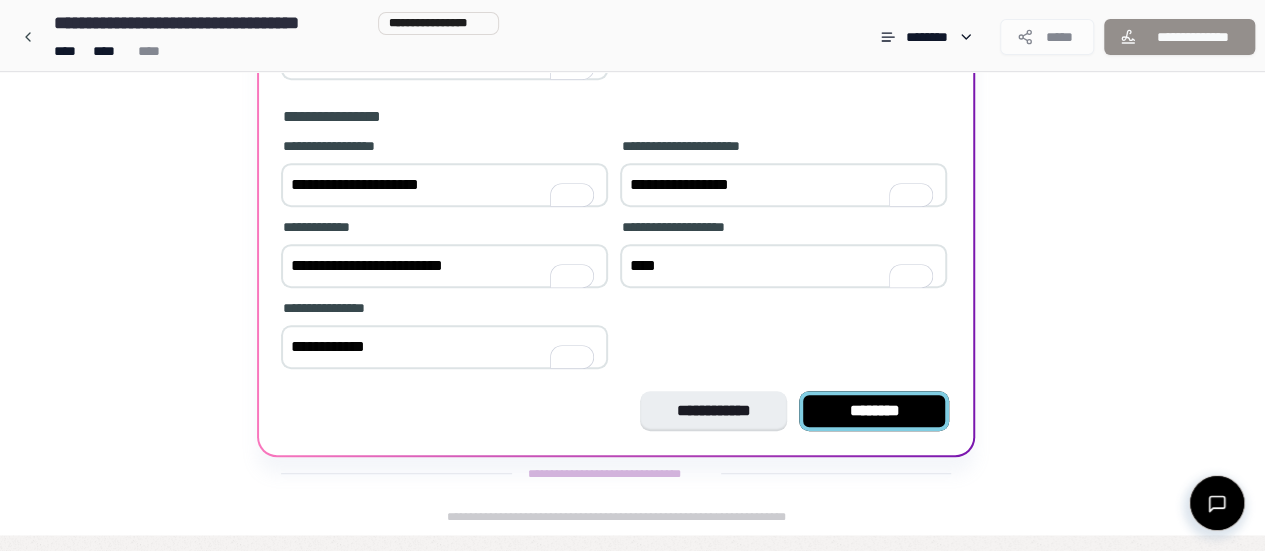 type on "**********" 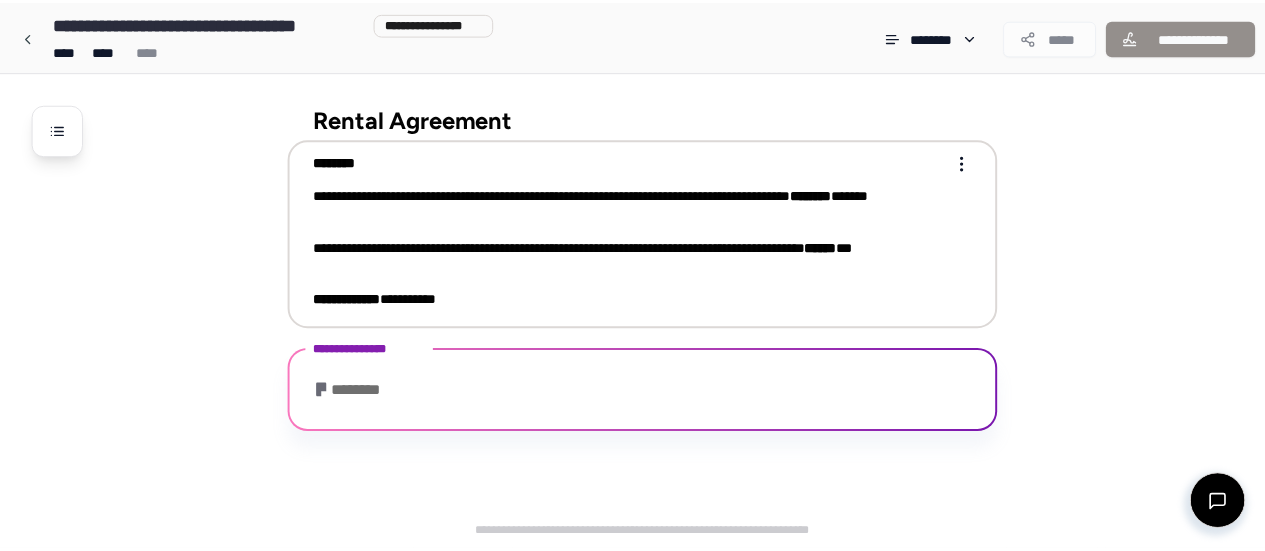 scroll, scrollTop: 176, scrollLeft: 0, axis: vertical 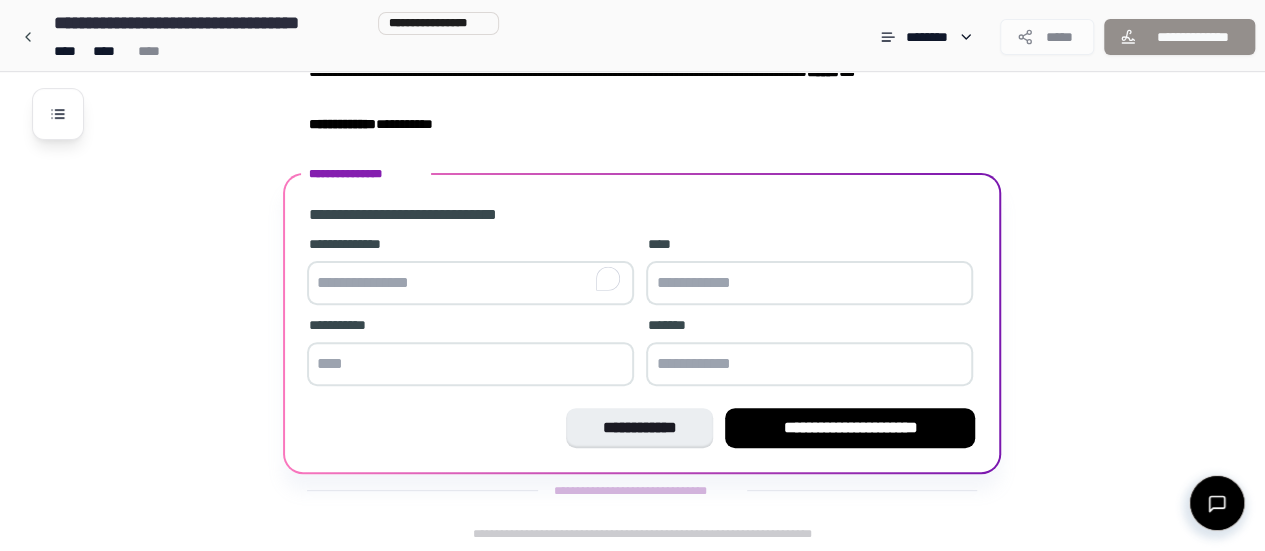 click at bounding box center [470, 283] 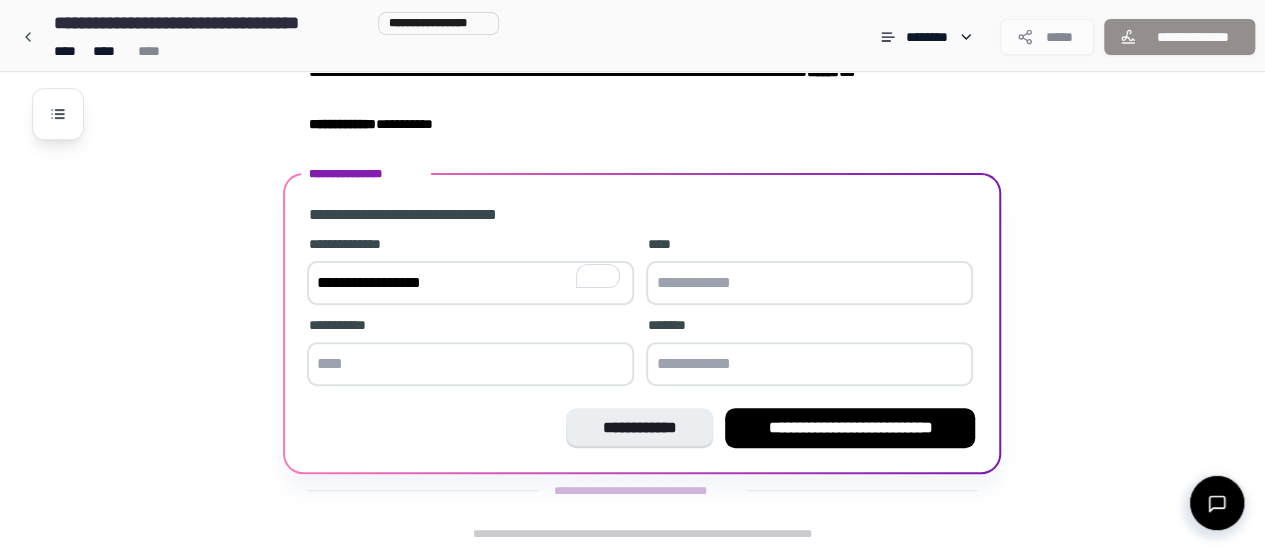 type on "**********" 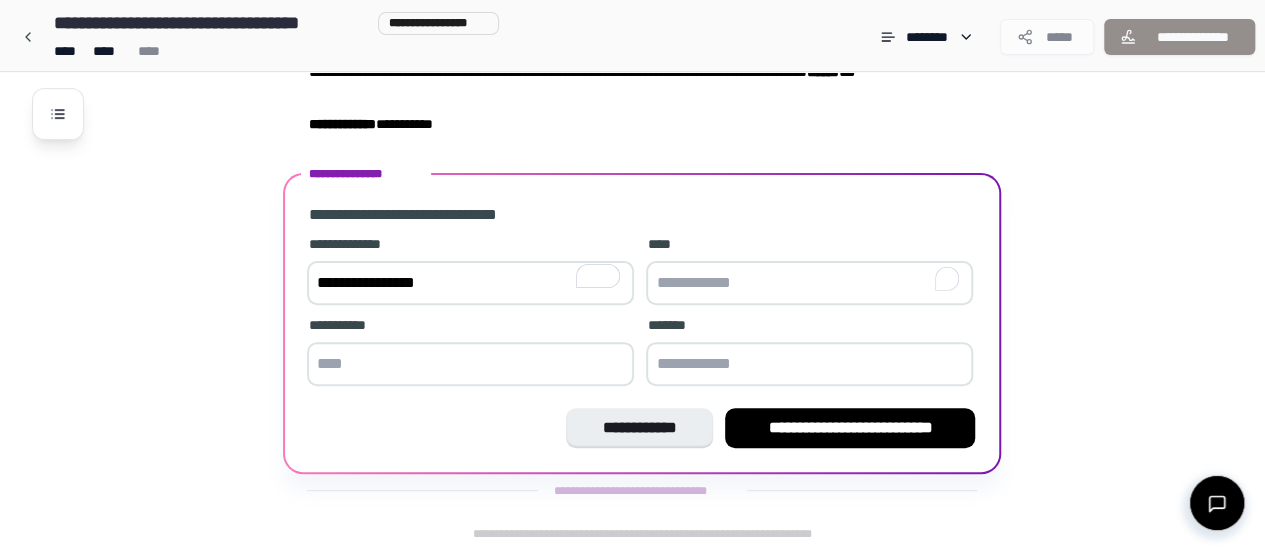 click at bounding box center [809, 283] 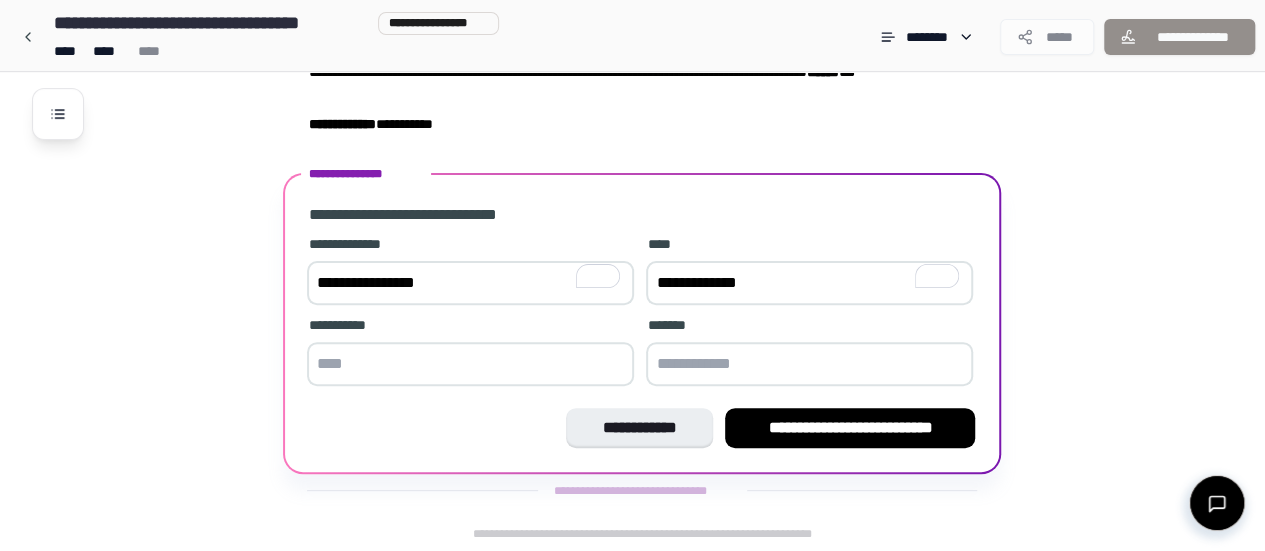 click on "**********" at bounding box center (809, 283) 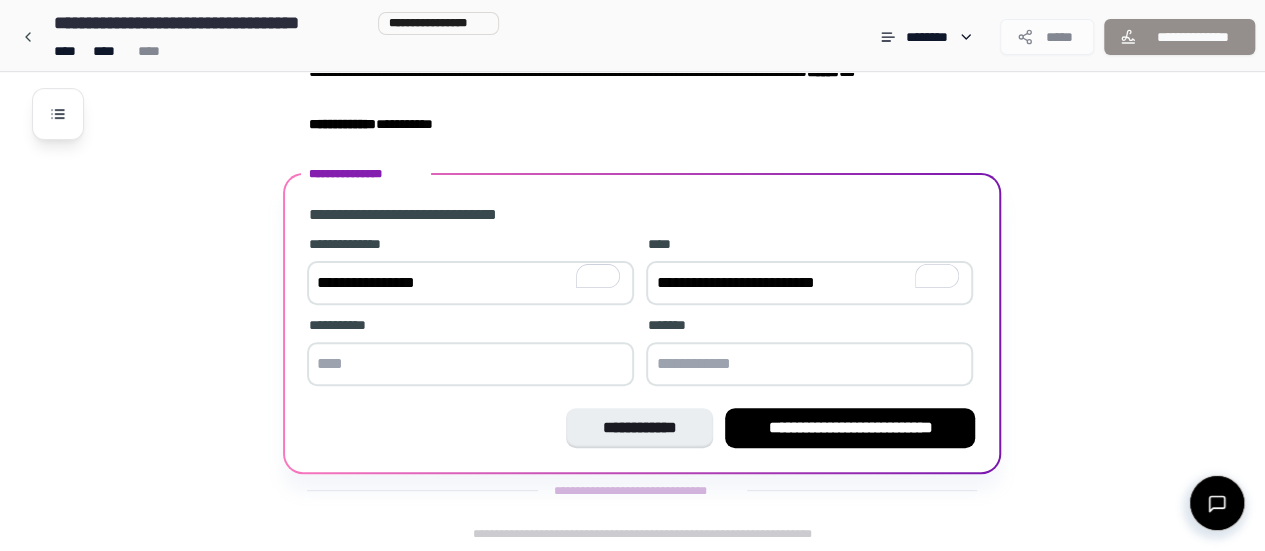 type on "**********" 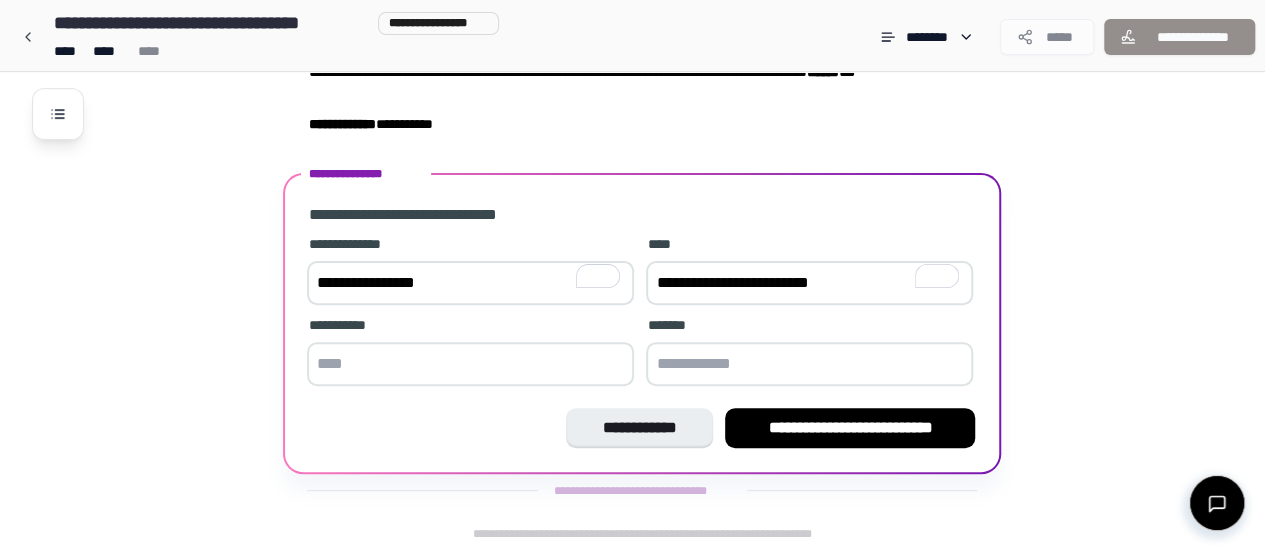 click at bounding box center (470, 364) 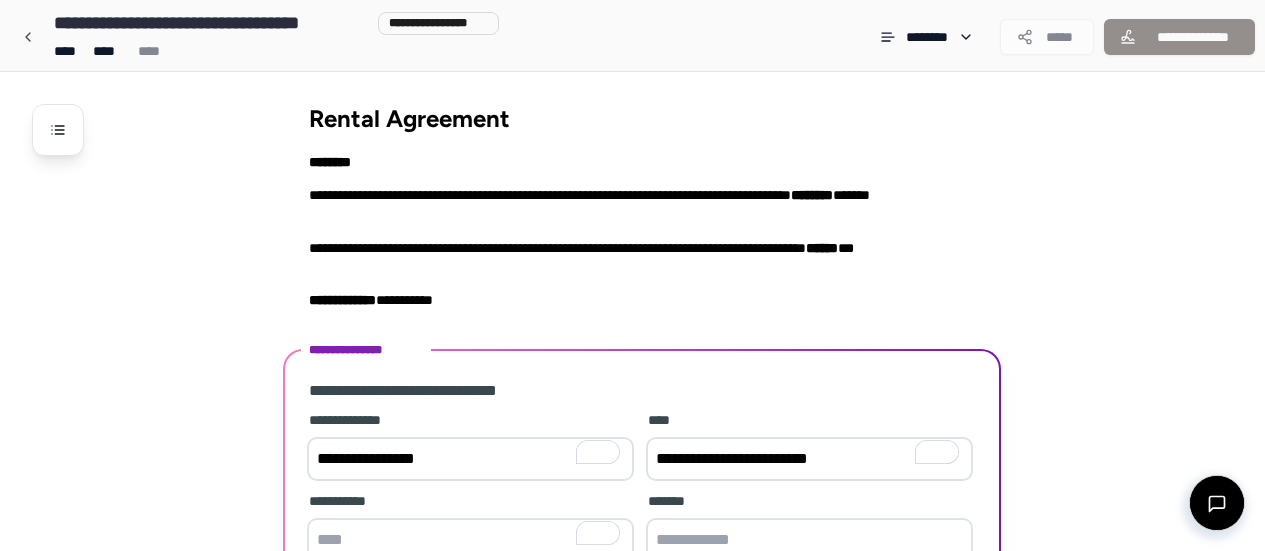 scroll, scrollTop: 176, scrollLeft: 0, axis: vertical 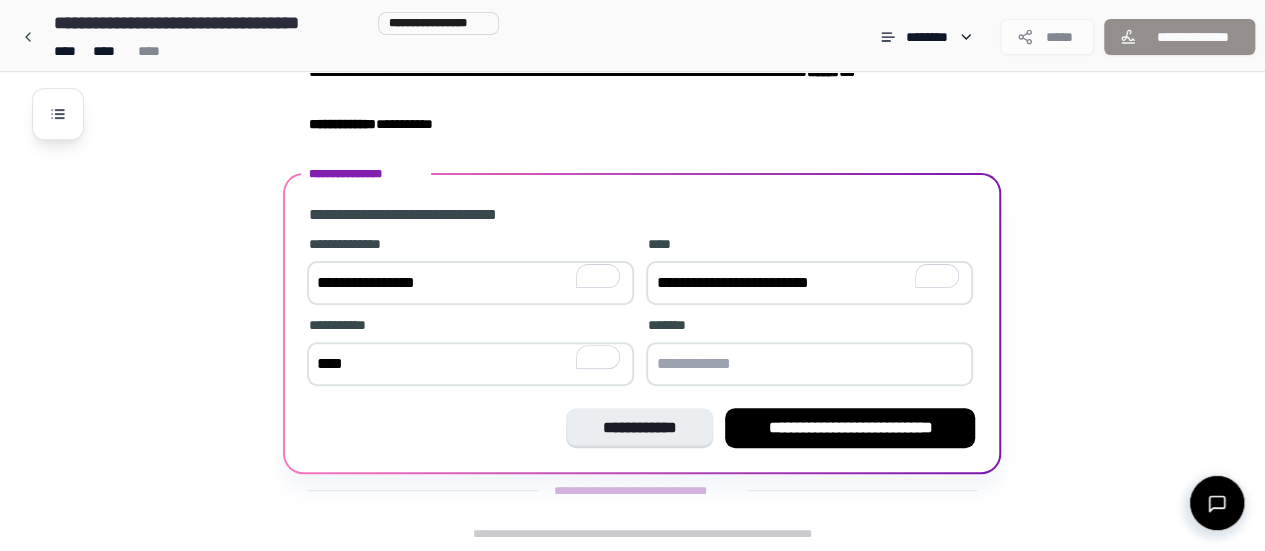 type on "****" 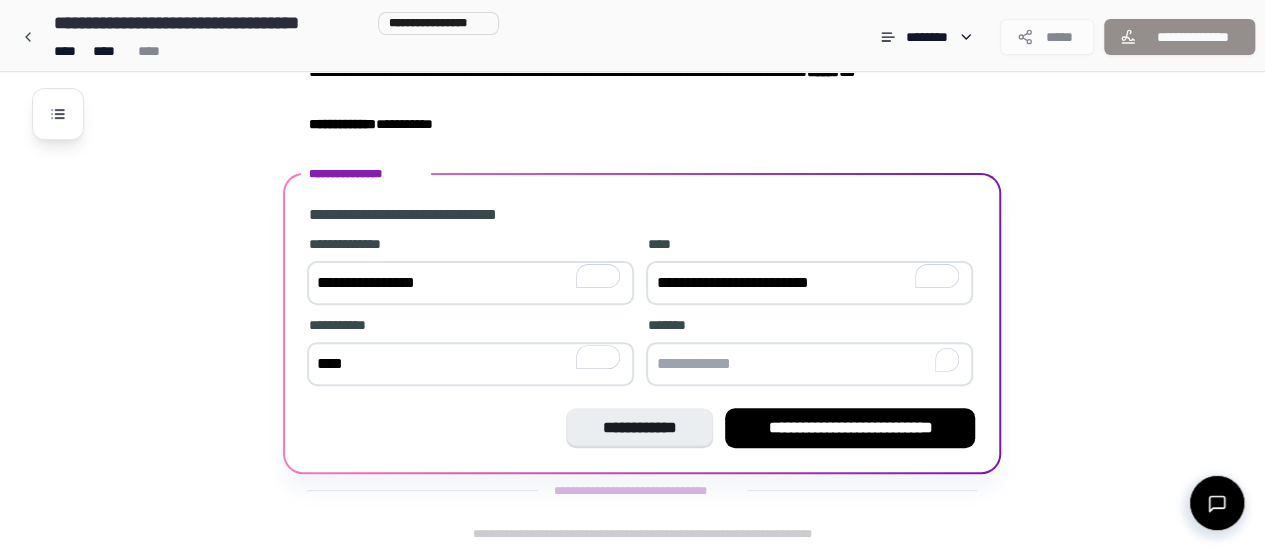 click at bounding box center (809, 364) 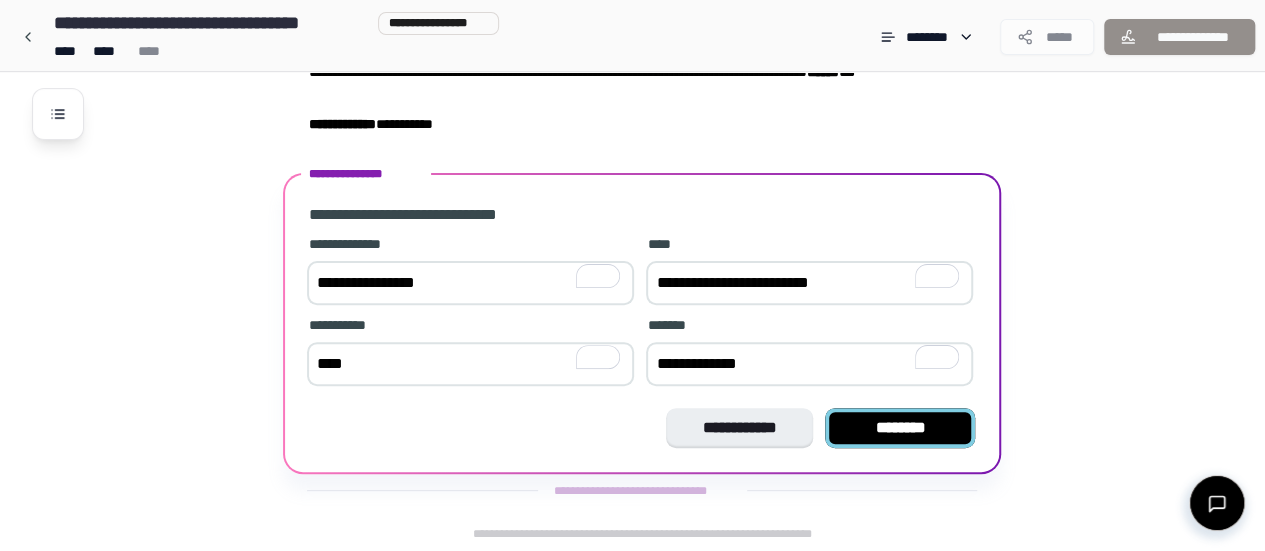 type on "**********" 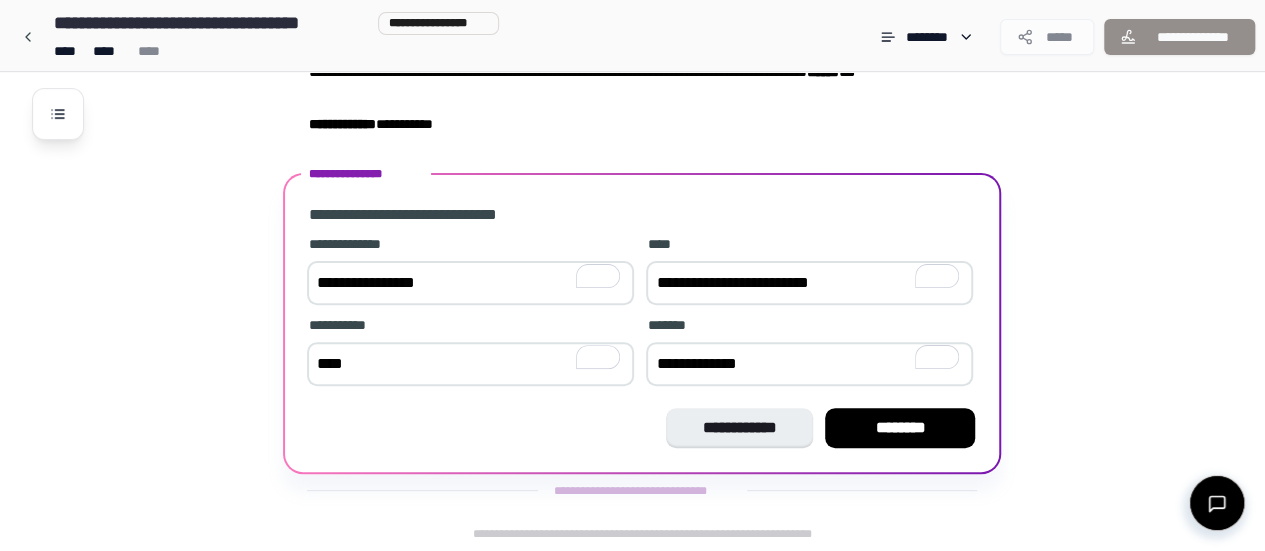 click on "********" at bounding box center [900, 428] 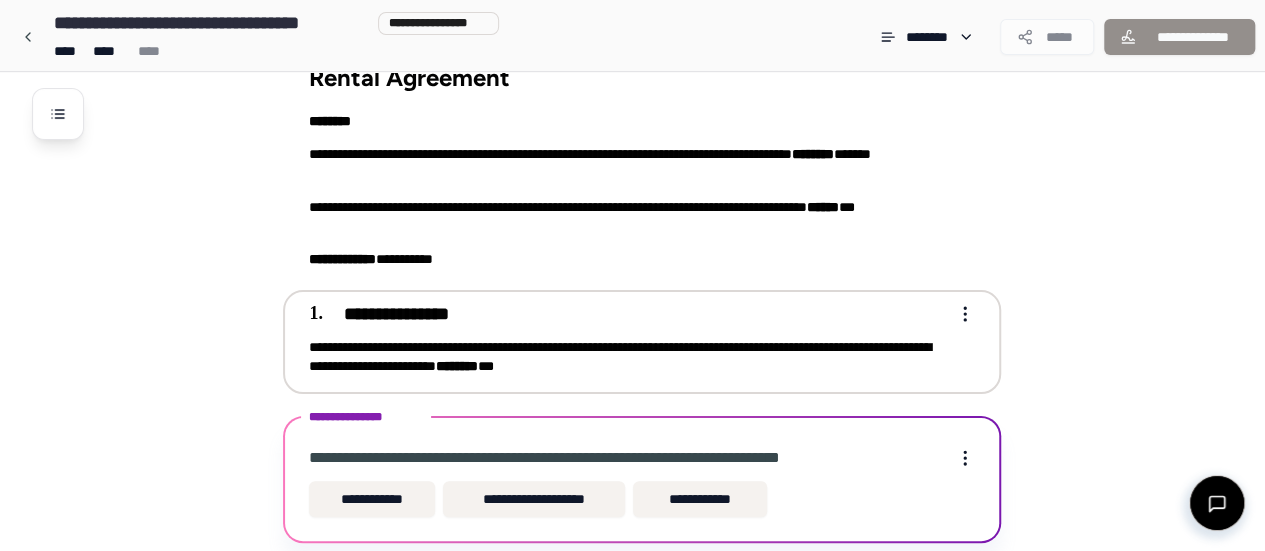 scroll, scrollTop: 110, scrollLeft: 0, axis: vertical 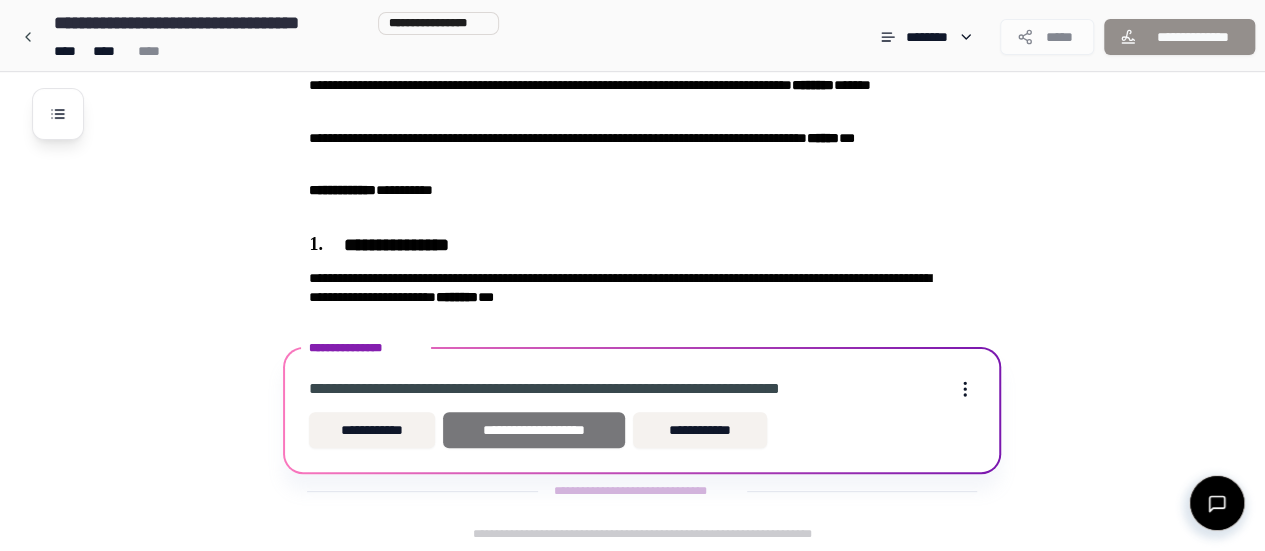 click on "**********" at bounding box center (534, 430) 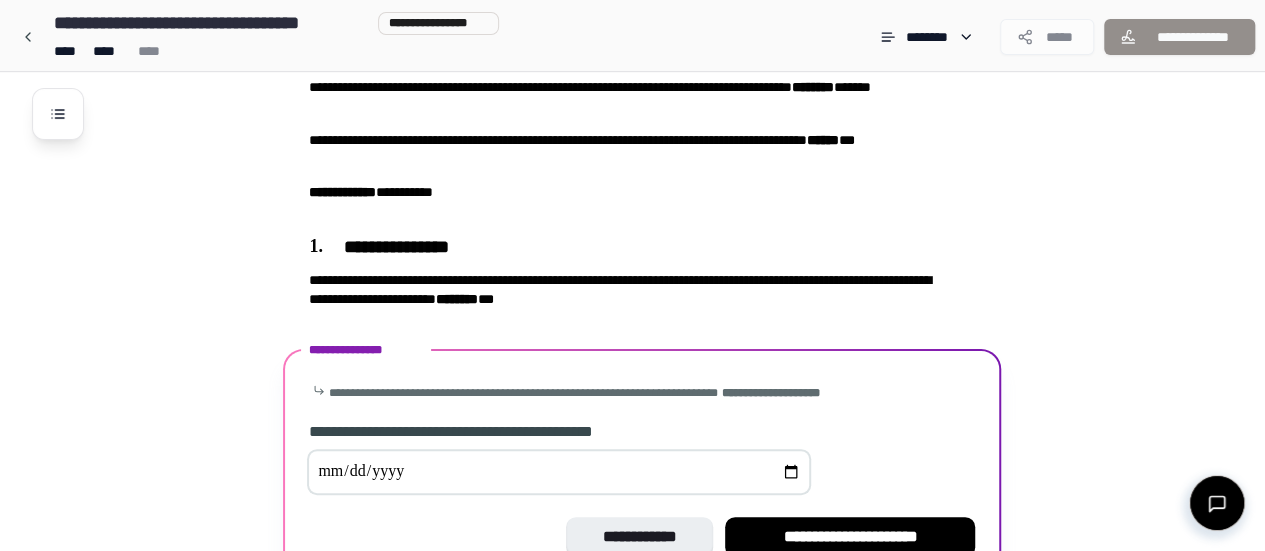 scroll, scrollTop: 218, scrollLeft: 0, axis: vertical 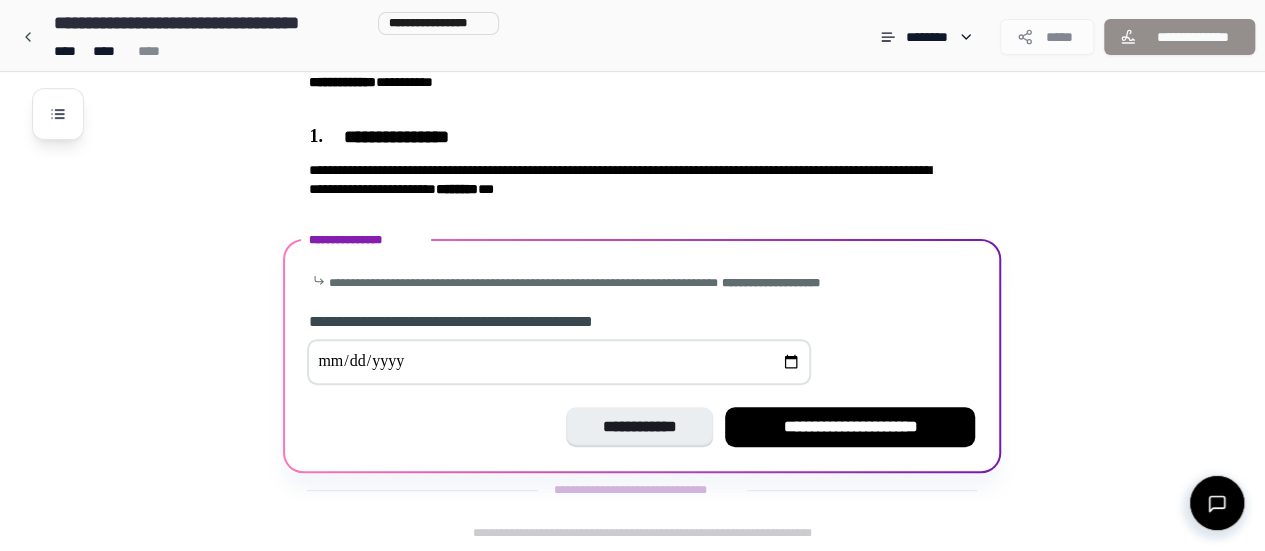 click at bounding box center (559, 362) 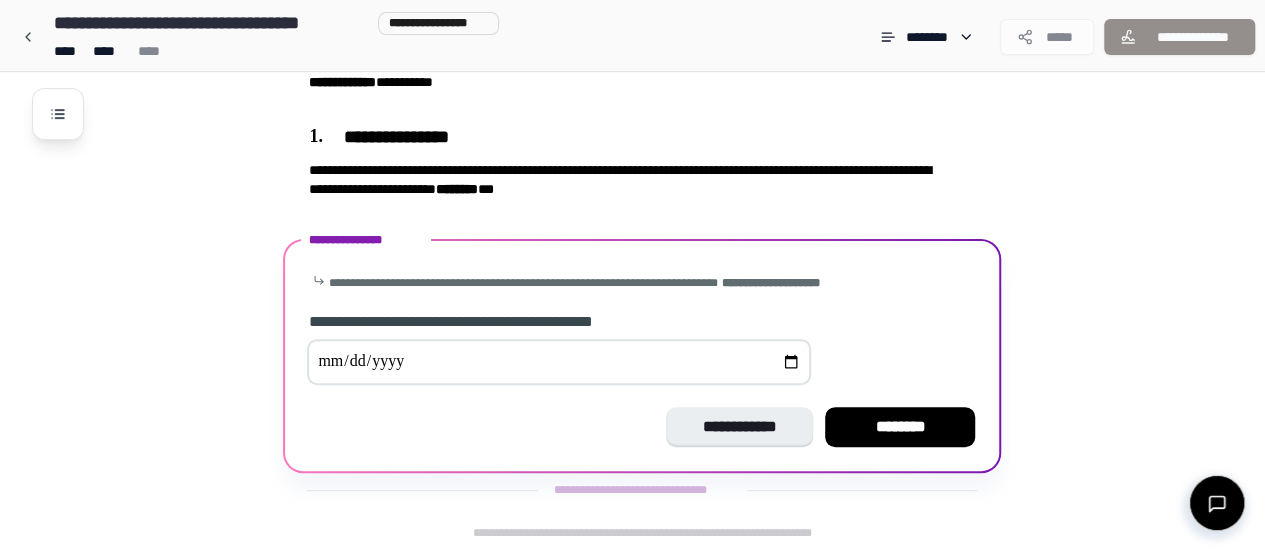 click on "********" at bounding box center (900, 427) 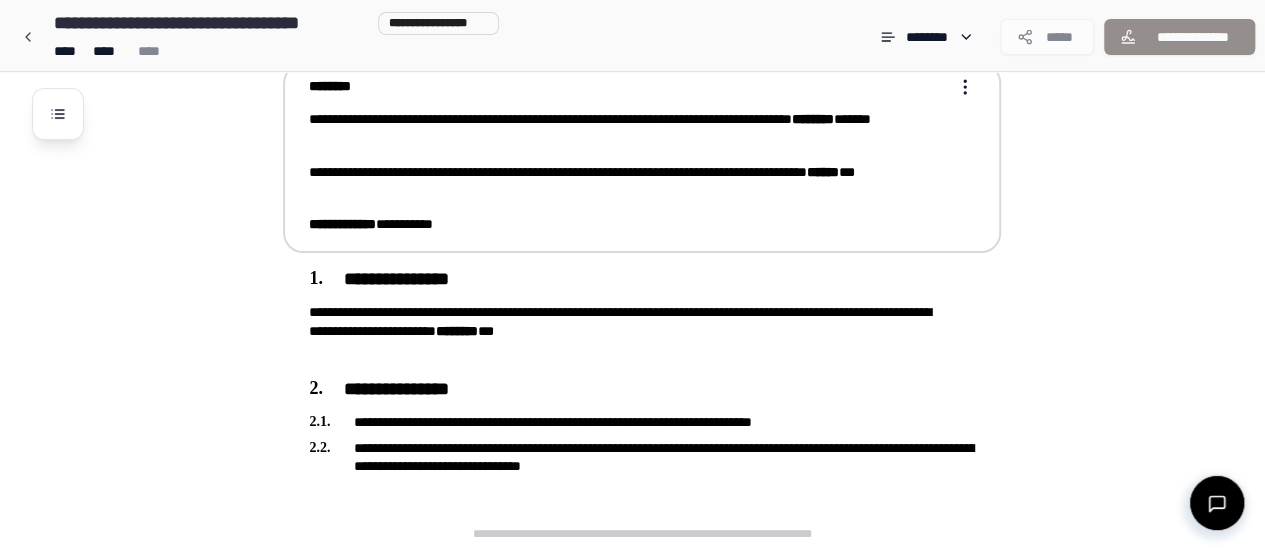scroll, scrollTop: 198, scrollLeft: 0, axis: vertical 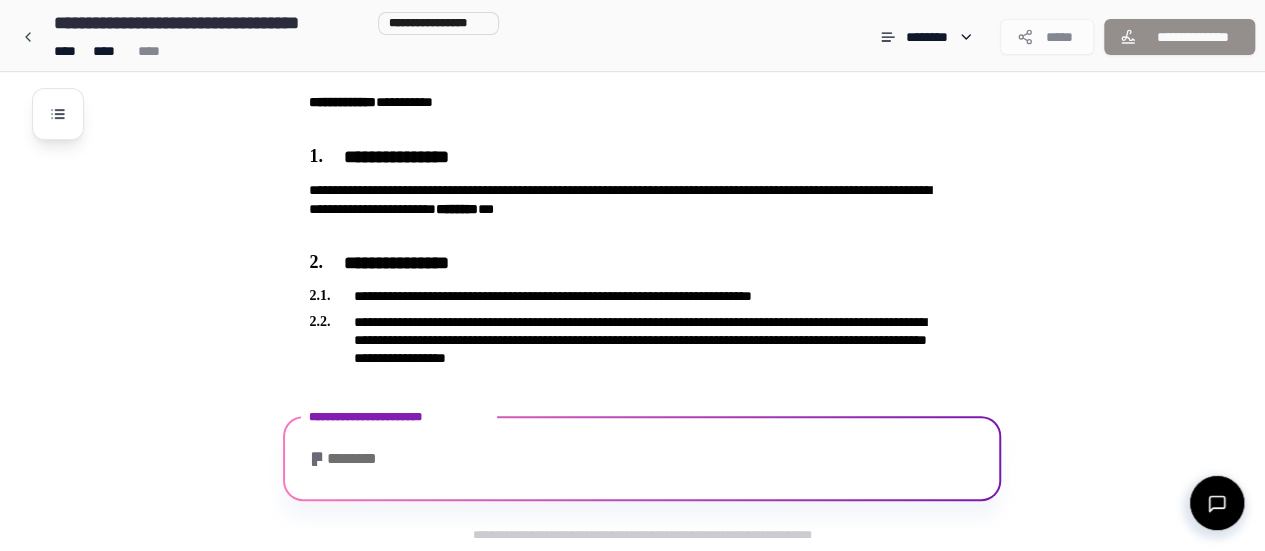 click on "********" at bounding box center (348, 459) 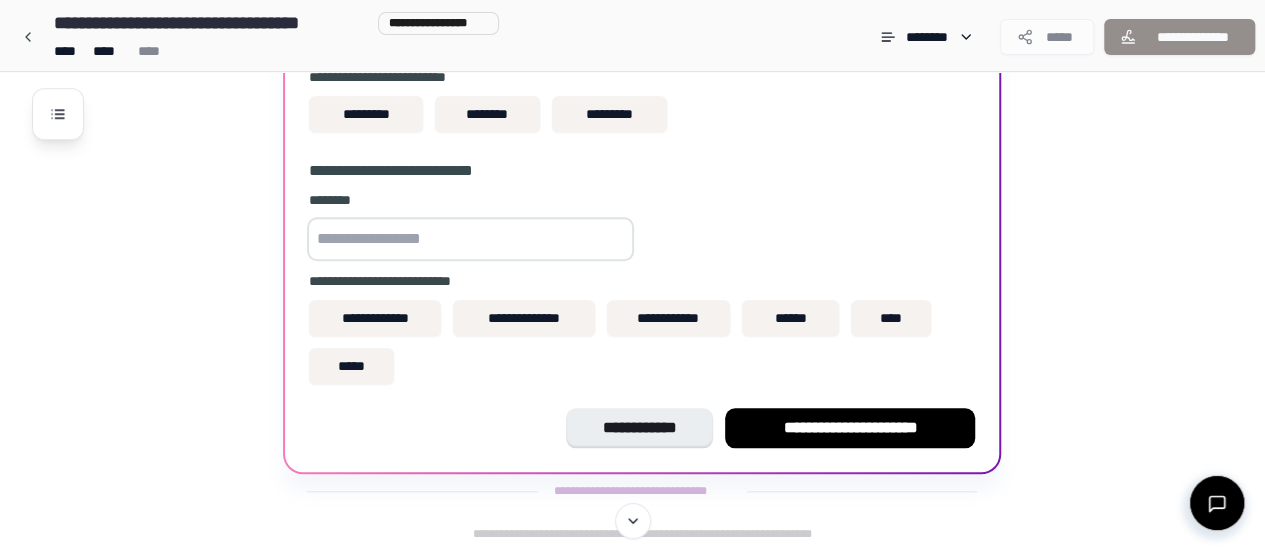 scroll, scrollTop: 608, scrollLeft: 0, axis: vertical 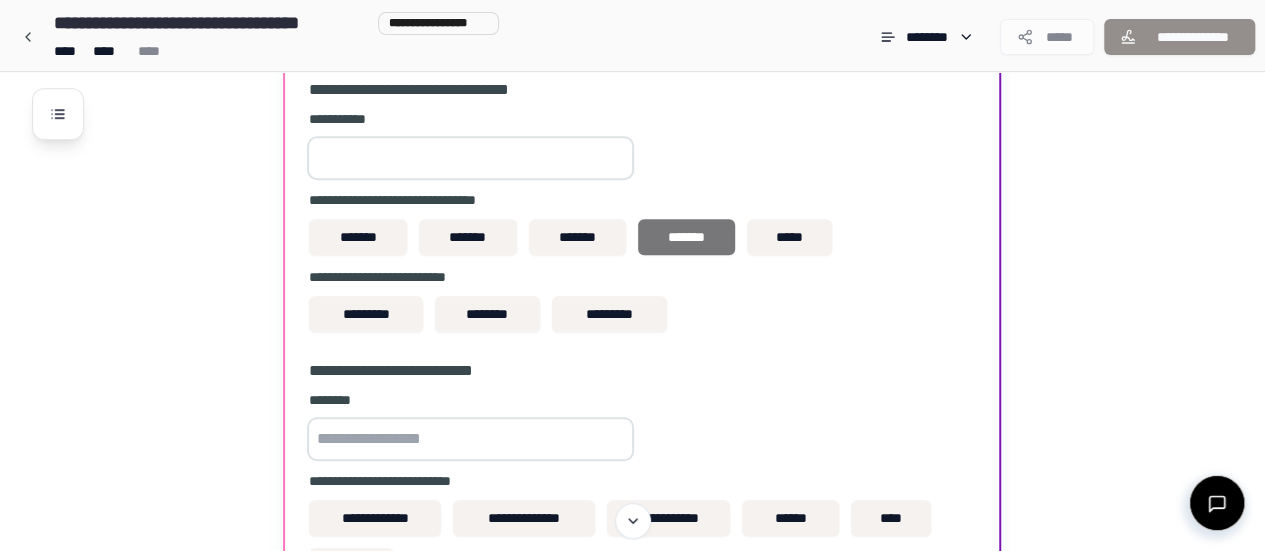 click on "*******" at bounding box center (687, 237) 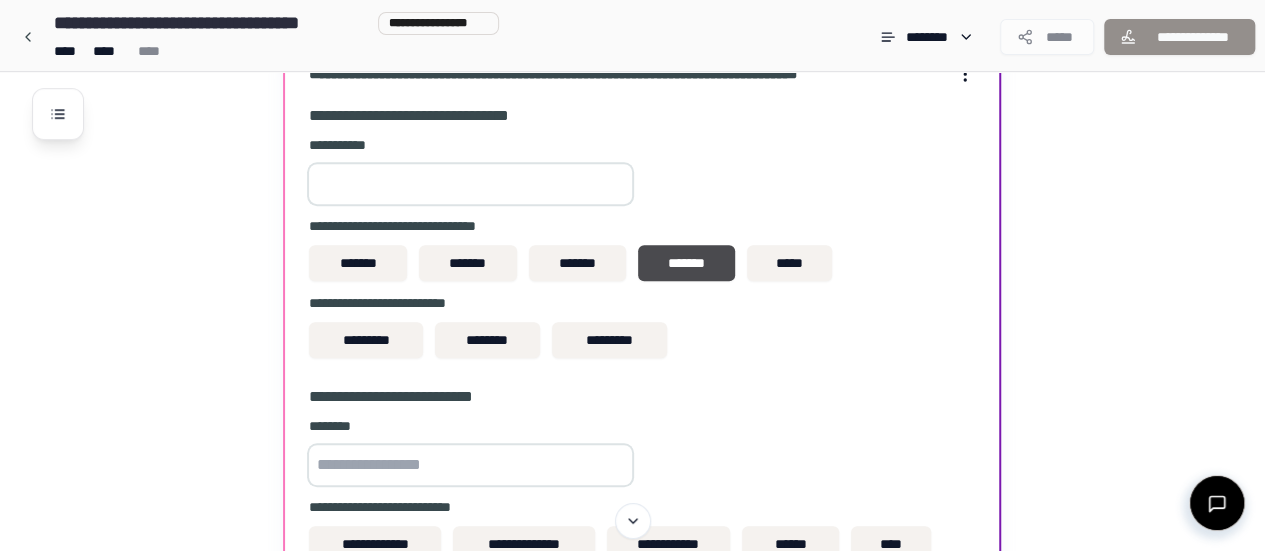scroll, scrollTop: 508, scrollLeft: 0, axis: vertical 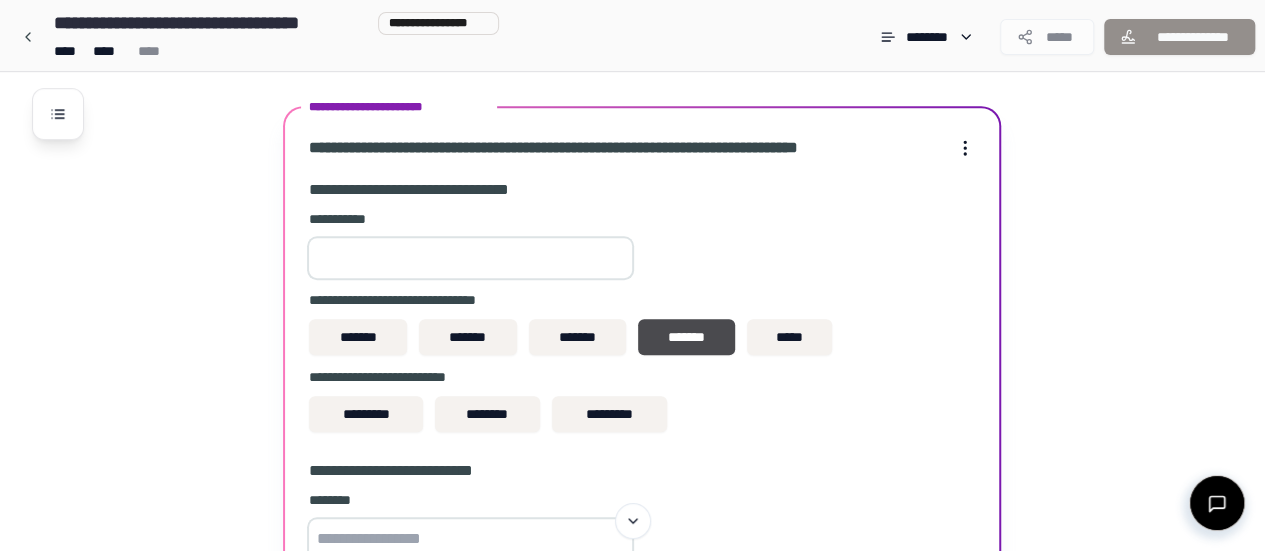 click at bounding box center (470, 258) 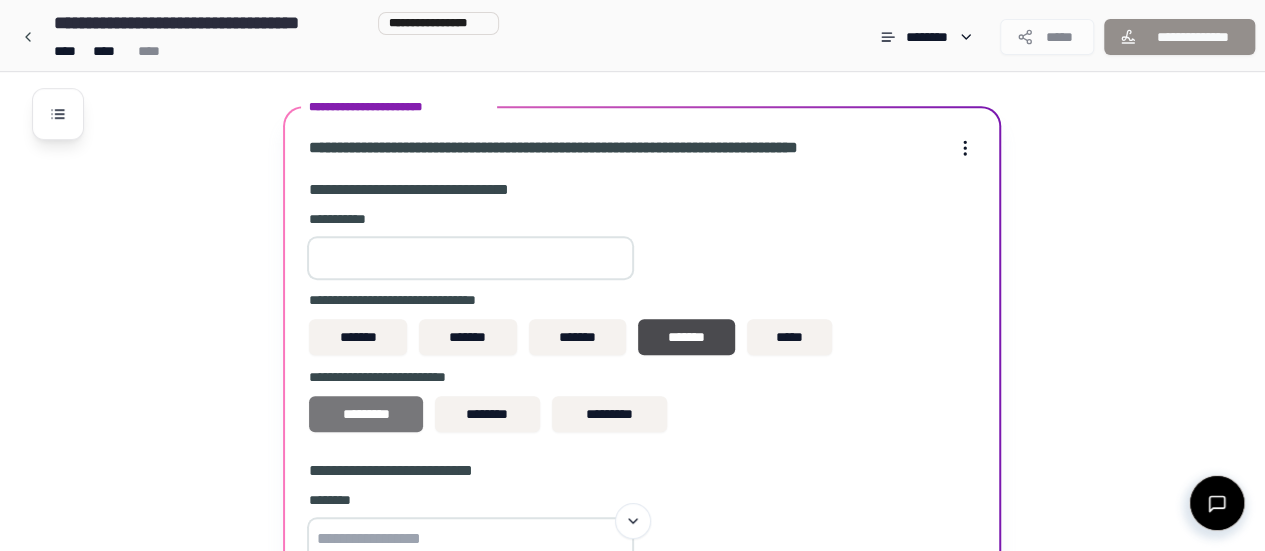 click on "*********" at bounding box center (365, 414) 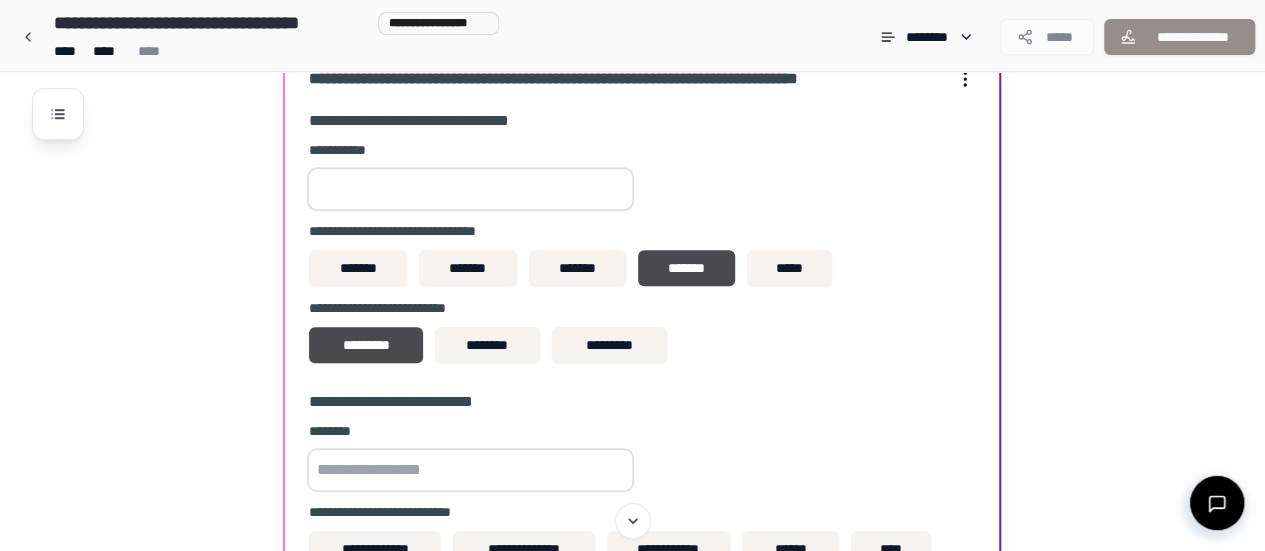 scroll, scrollTop: 608, scrollLeft: 0, axis: vertical 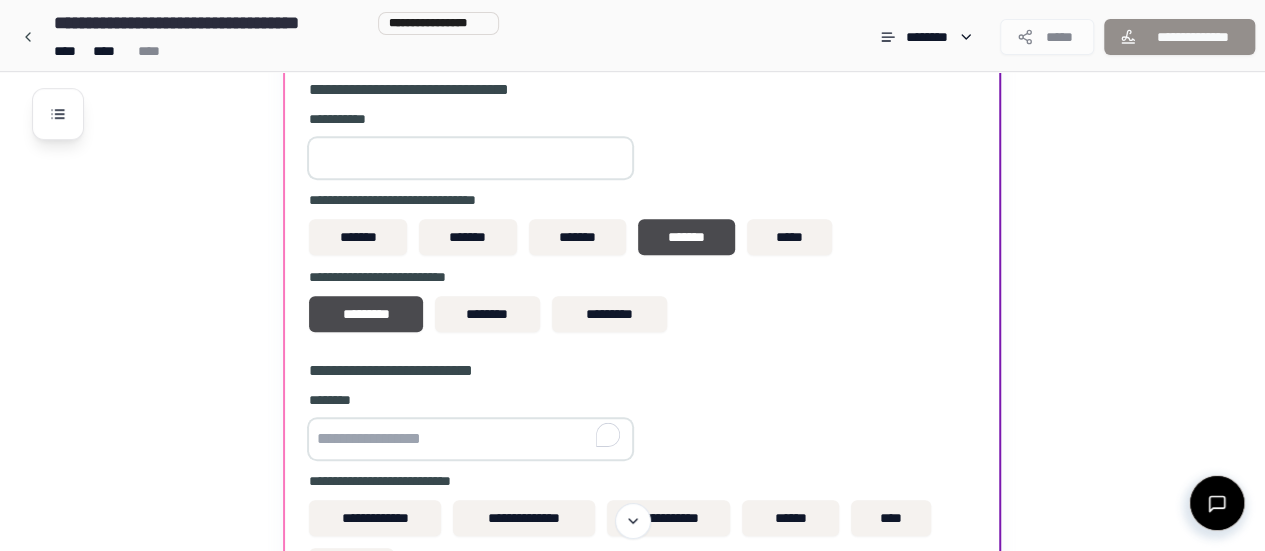 click at bounding box center [470, 439] 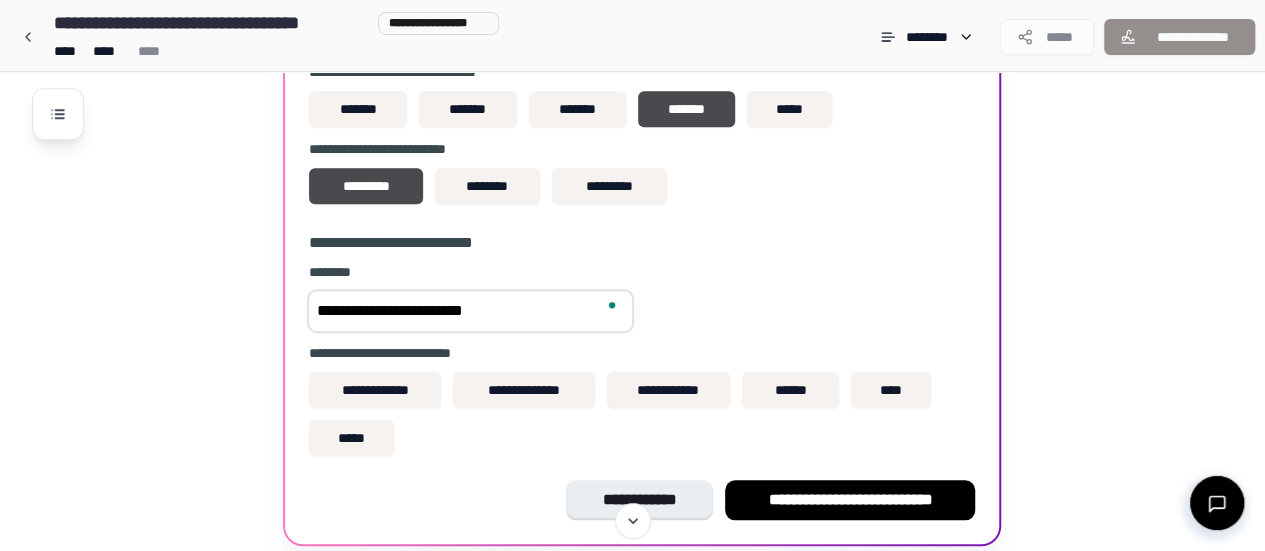 scroll, scrollTop: 808, scrollLeft: 0, axis: vertical 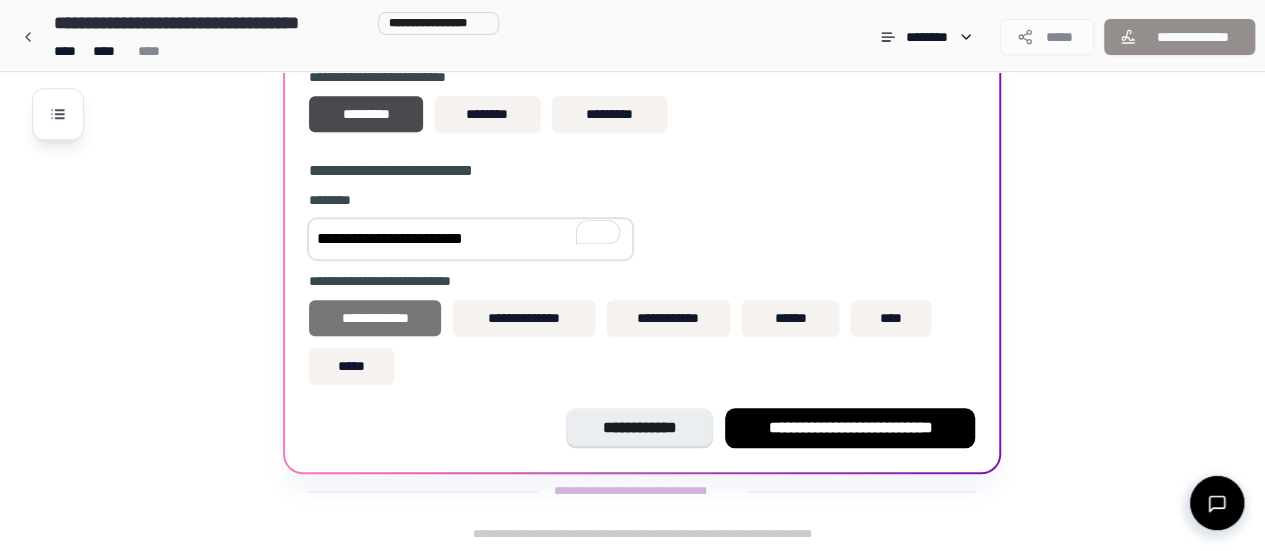 type on "**********" 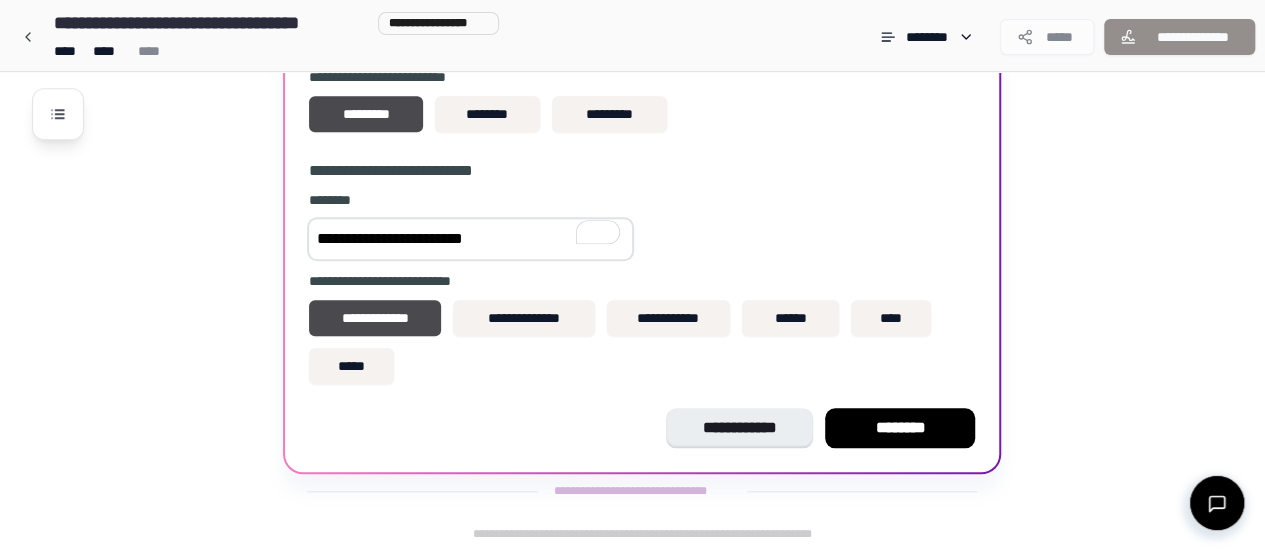 click on "********" at bounding box center [900, 428] 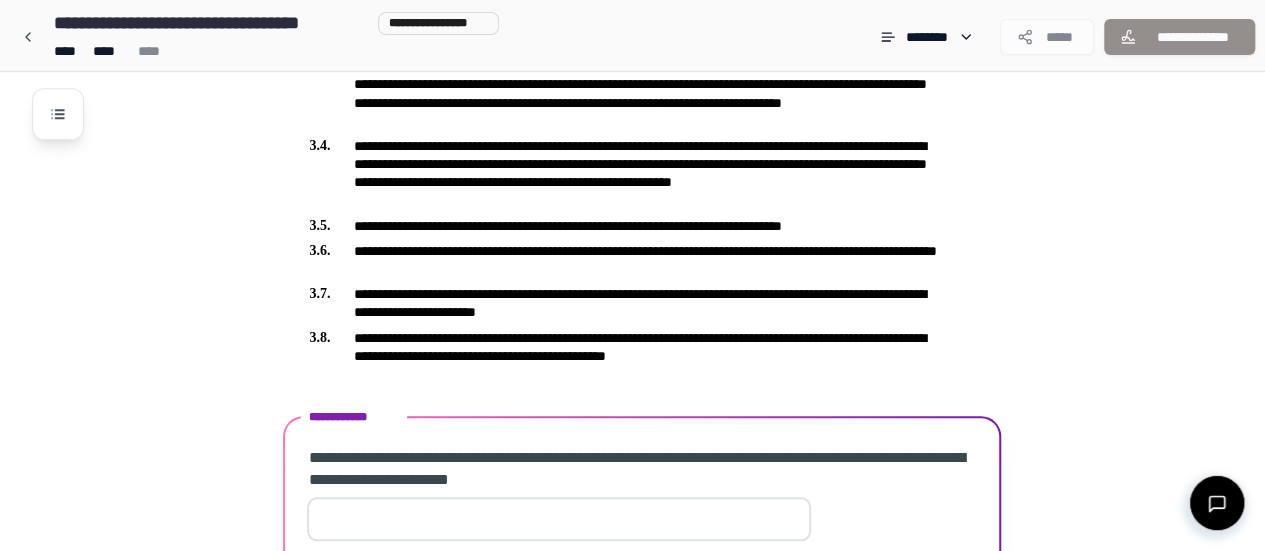 scroll, scrollTop: 826, scrollLeft: 0, axis: vertical 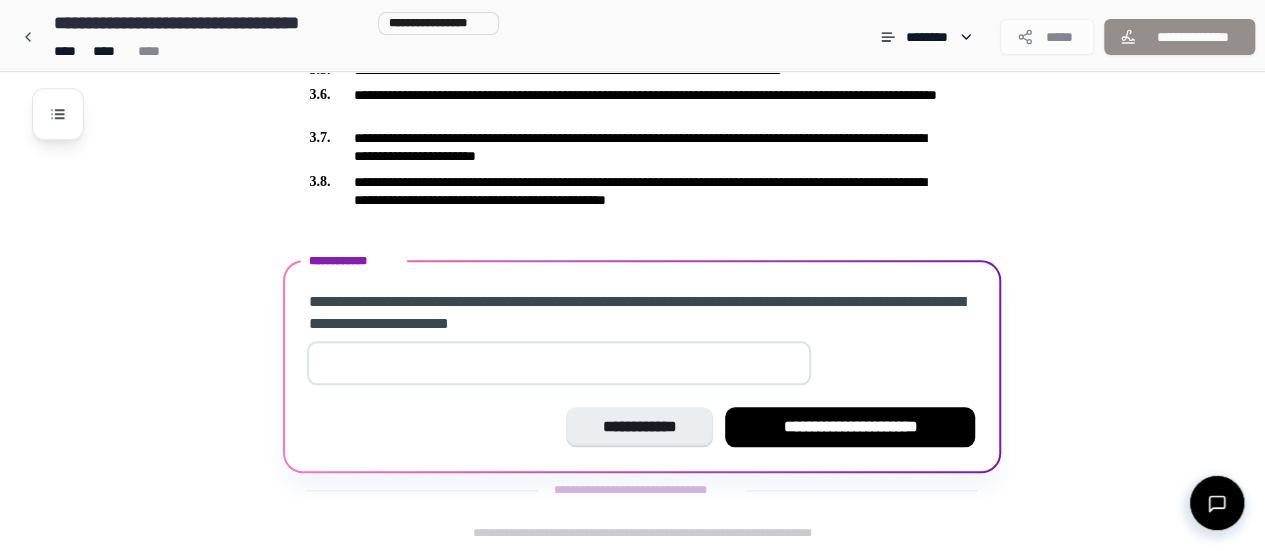 click at bounding box center [559, 363] 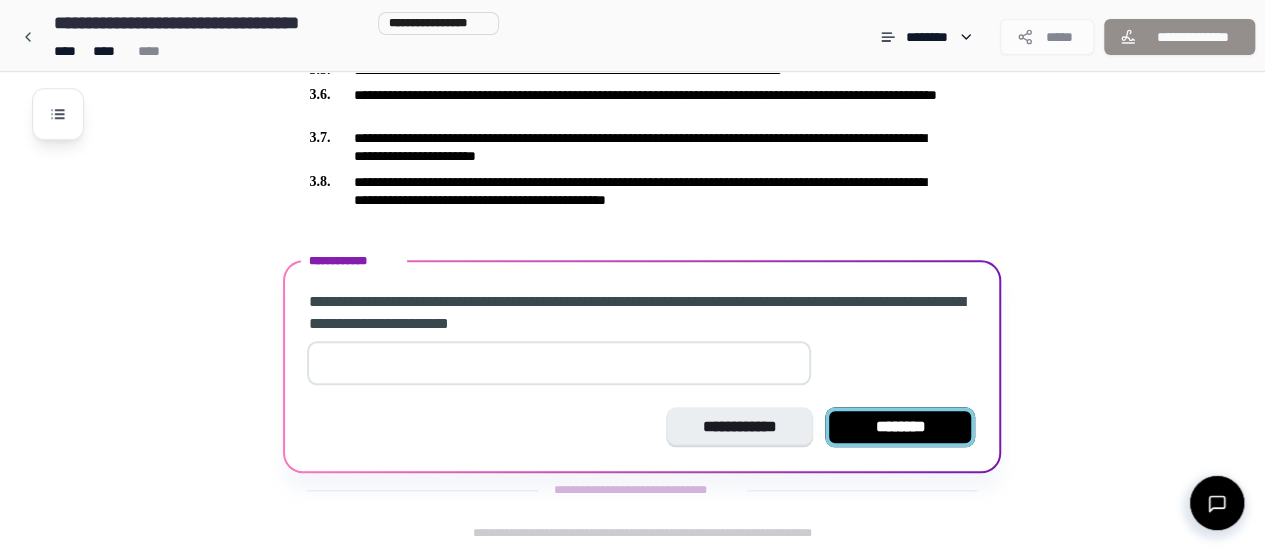 type on "*" 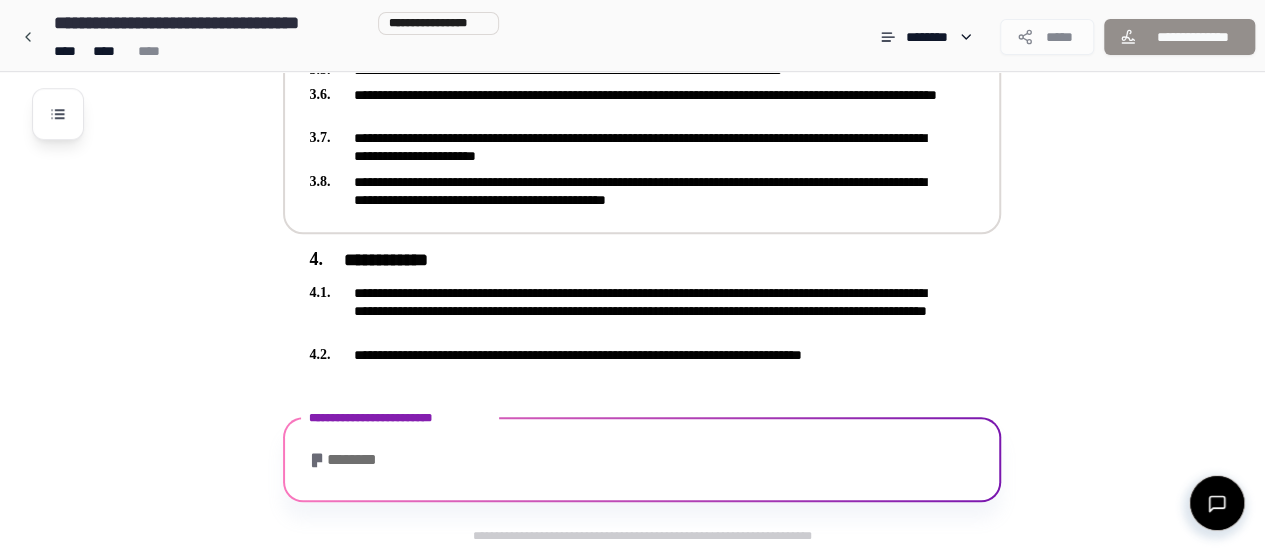 scroll, scrollTop: 896, scrollLeft: 0, axis: vertical 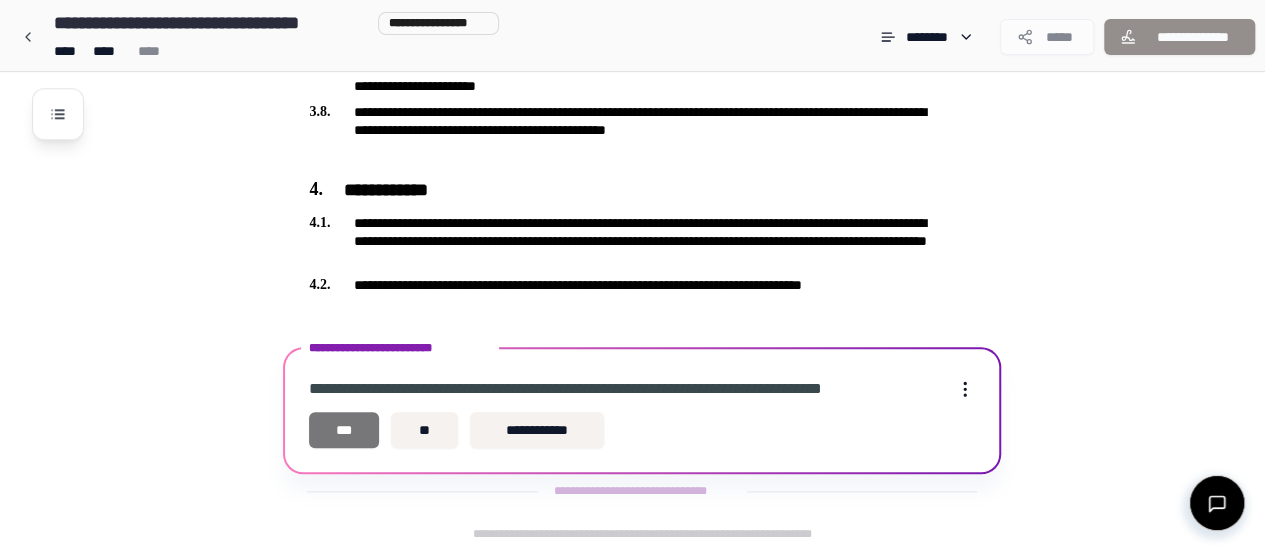 click on "***" at bounding box center (344, 430) 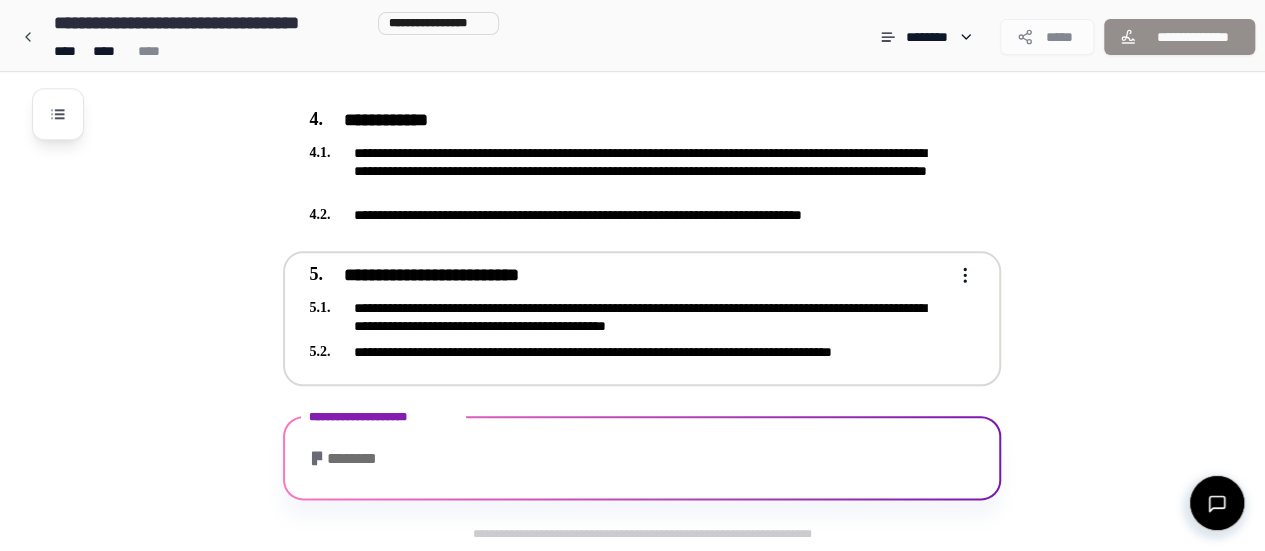 scroll, scrollTop: 1035, scrollLeft: 0, axis: vertical 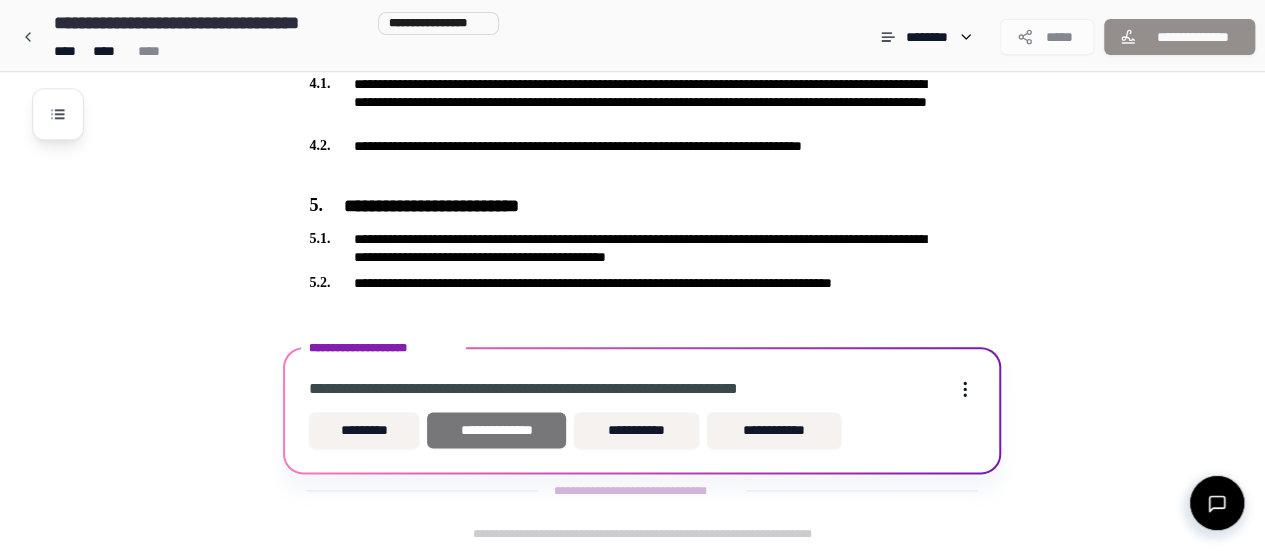 click on "**********" at bounding box center (496, 430) 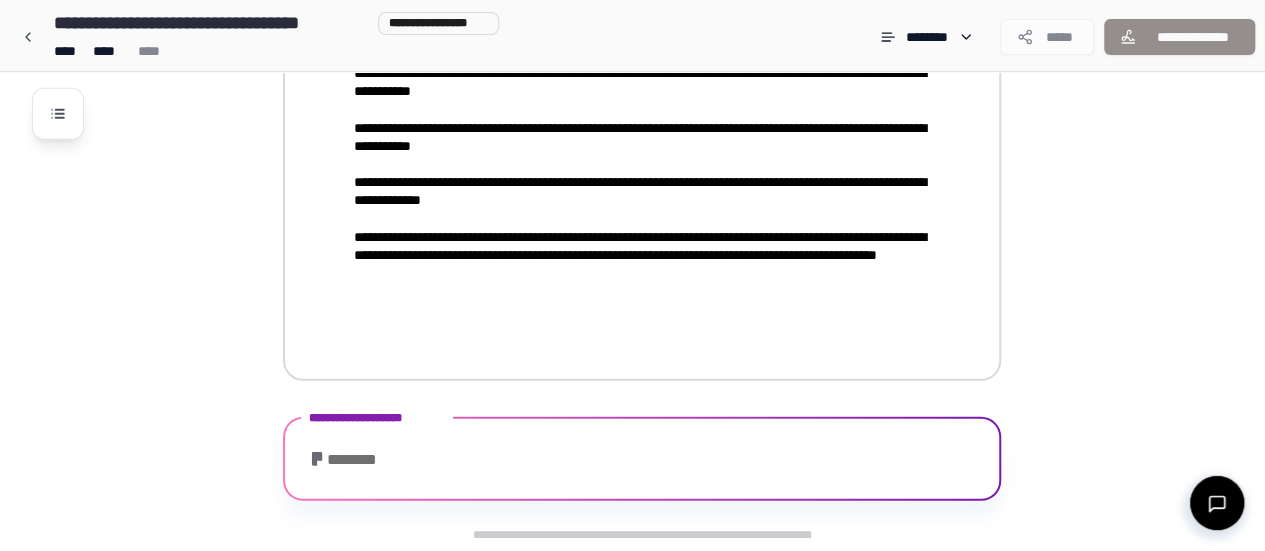 scroll, scrollTop: 2696, scrollLeft: 0, axis: vertical 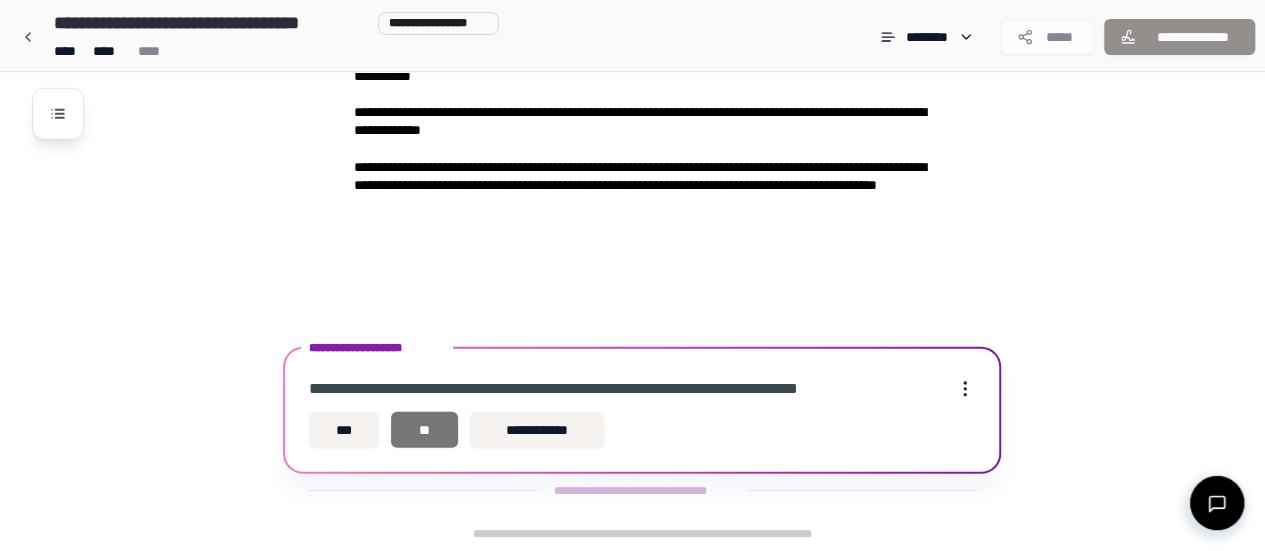 click on "**" at bounding box center (424, 430) 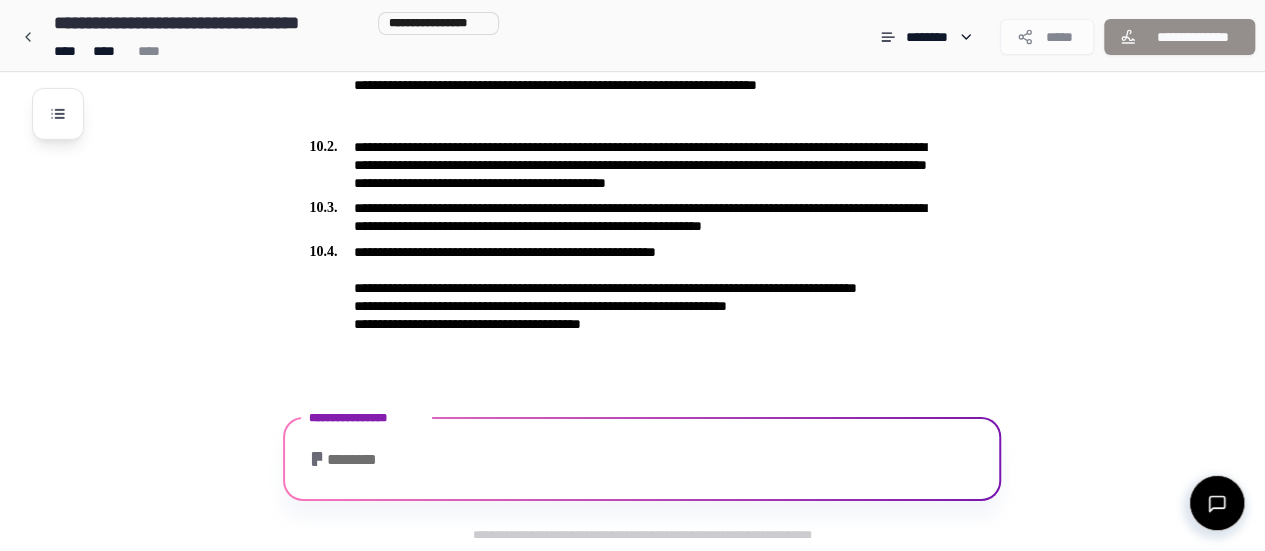 scroll, scrollTop: 3364, scrollLeft: 0, axis: vertical 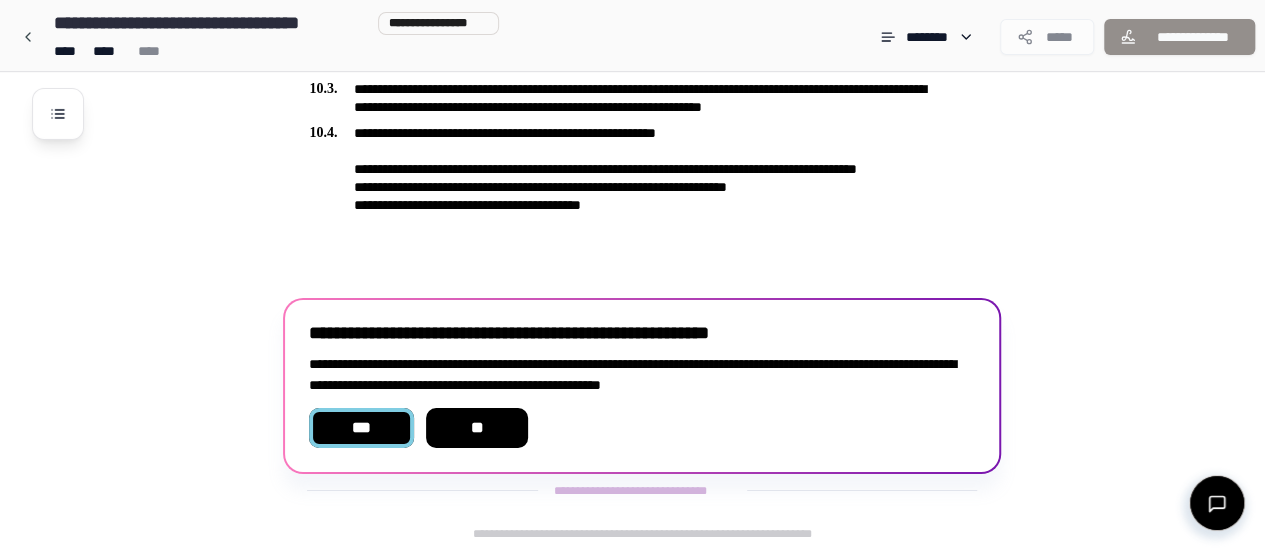 click on "***" at bounding box center [361, 428] 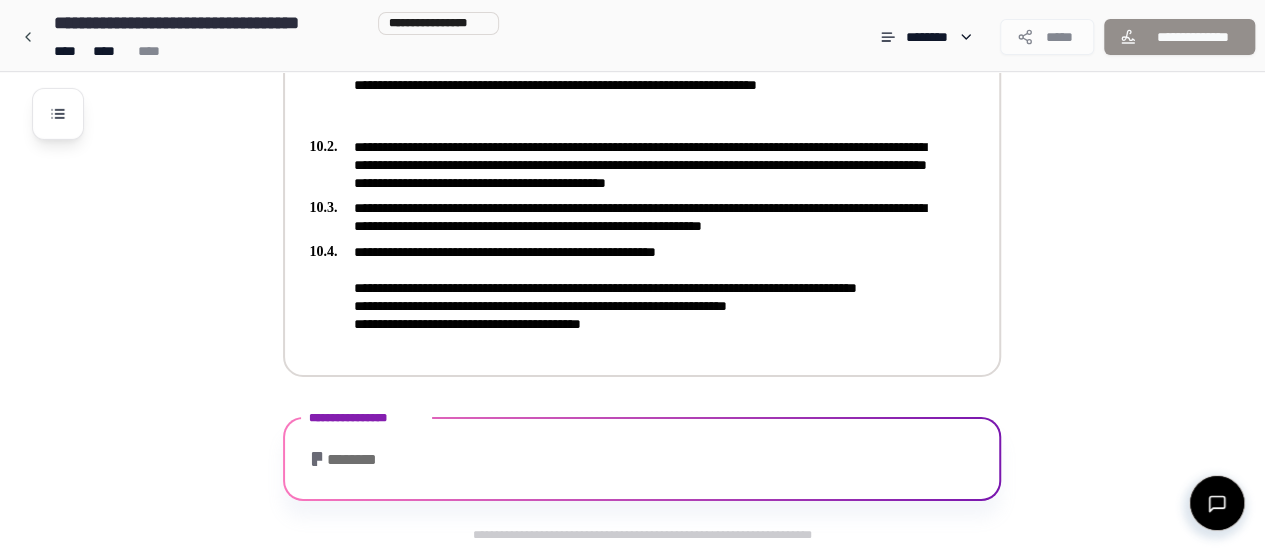 scroll, scrollTop: 3379, scrollLeft: 0, axis: vertical 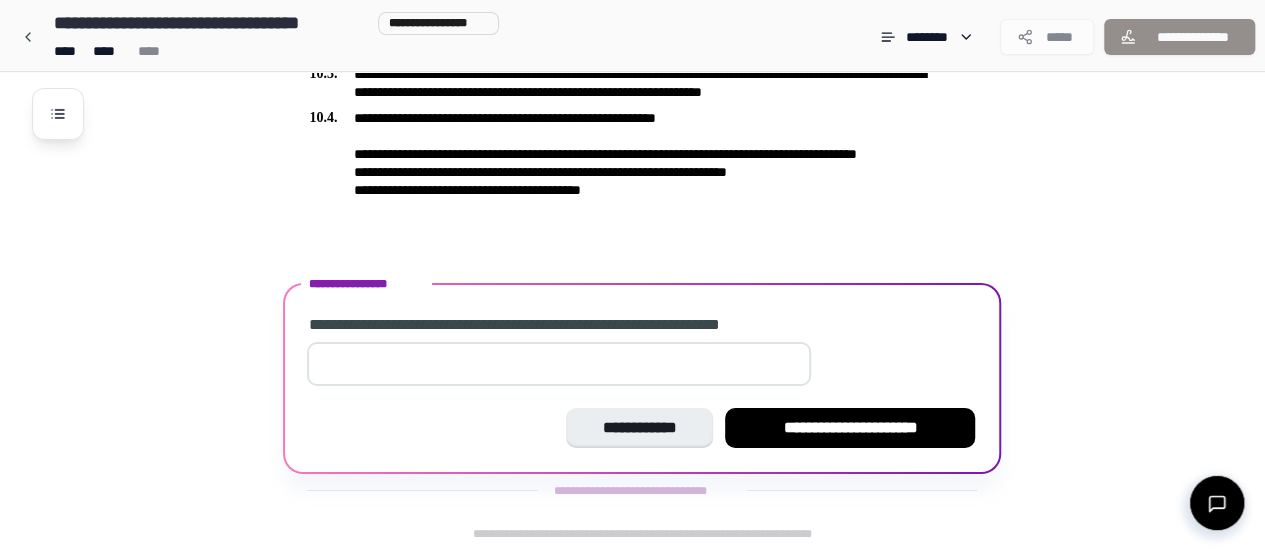 click at bounding box center (559, 364) 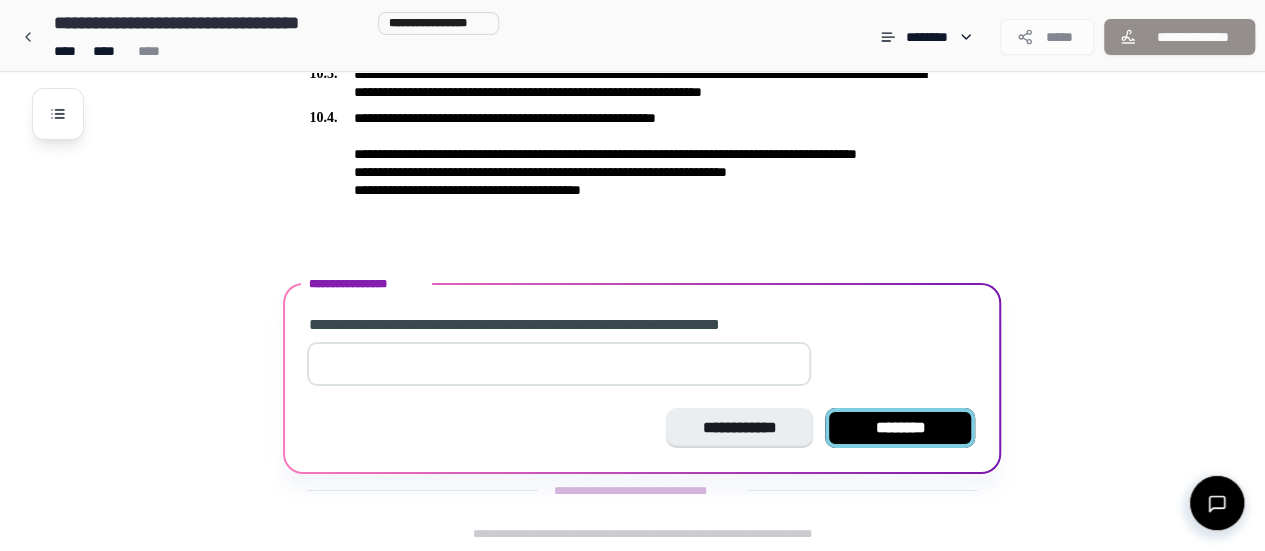 type on "****" 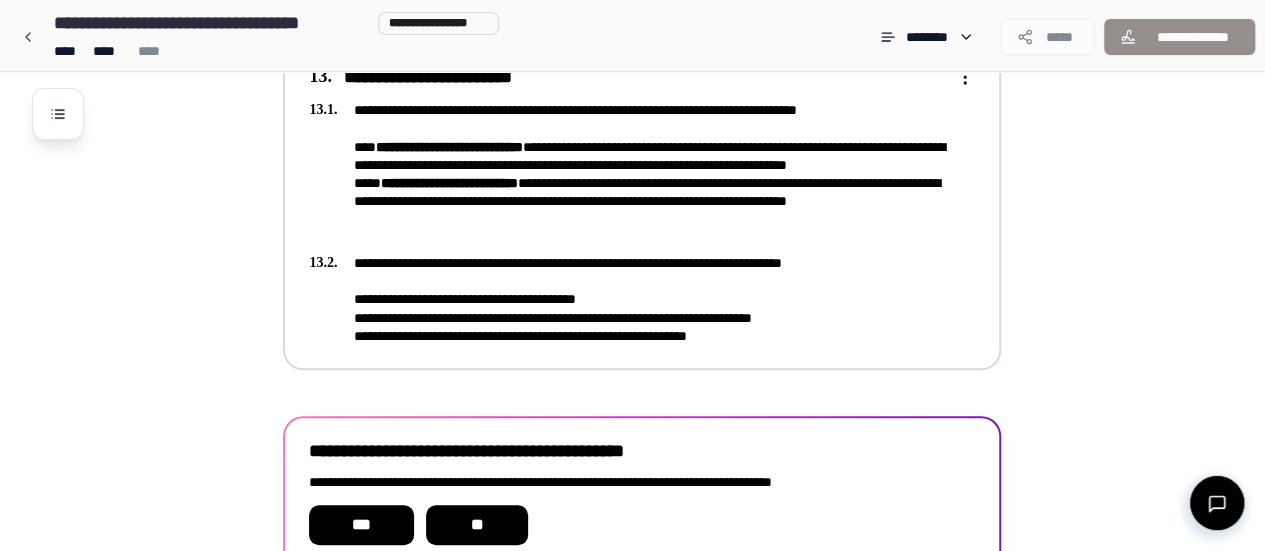 scroll, scrollTop: 4289, scrollLeft: 0, axis: vertical 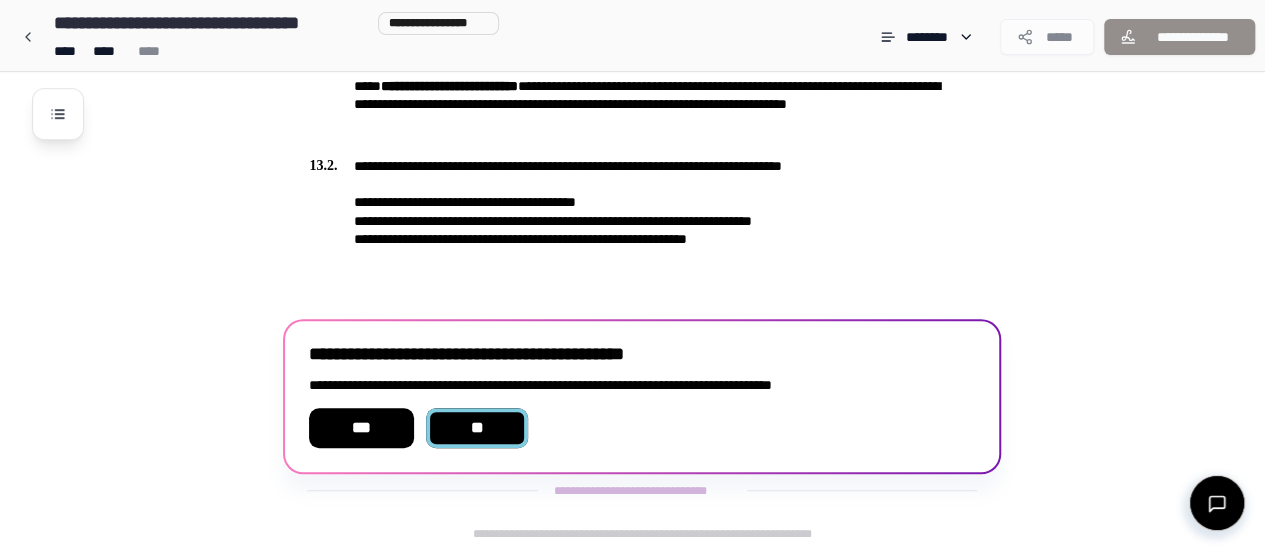 click on "**" at bounding box center (477, 428) 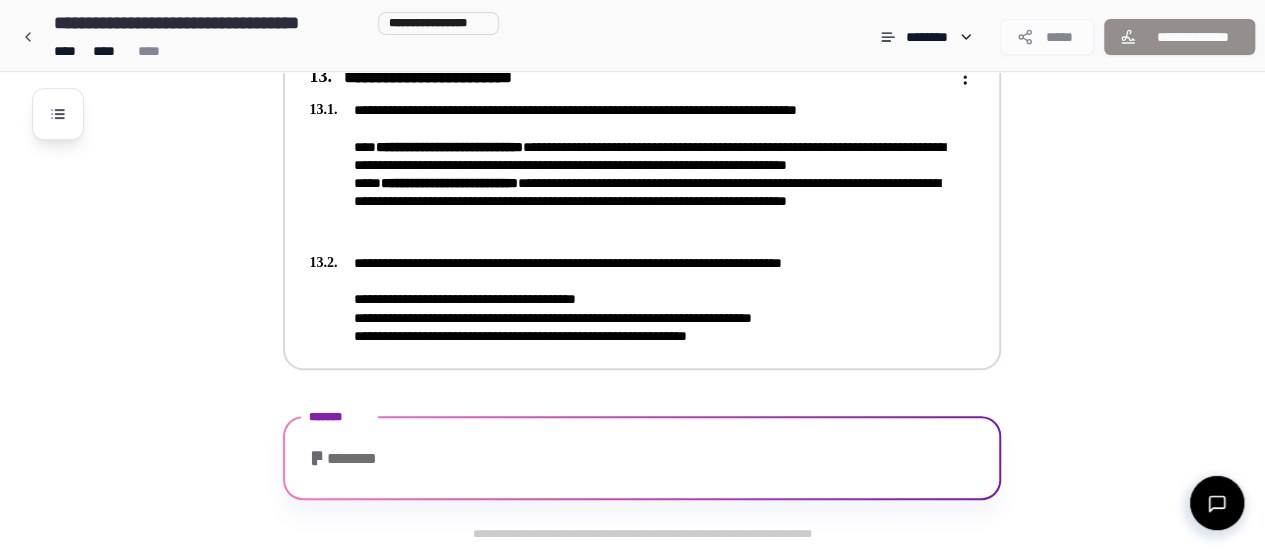 scroll, scrollTop: 4289, scrollLeft: 0, axis: vertical 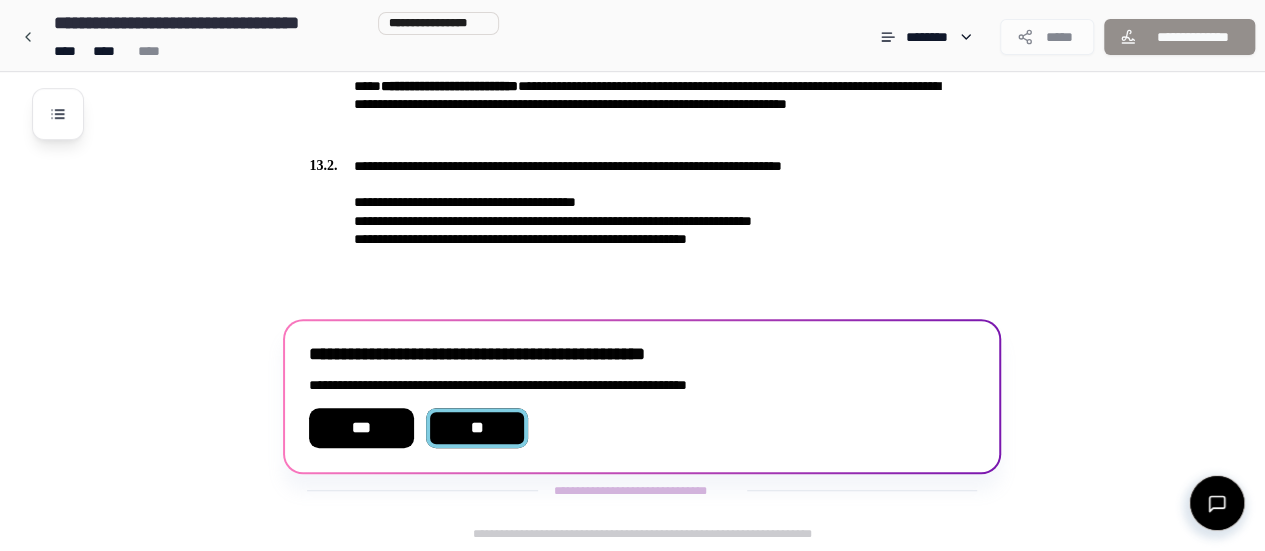 click on "**" at bounding box center [477, 428] 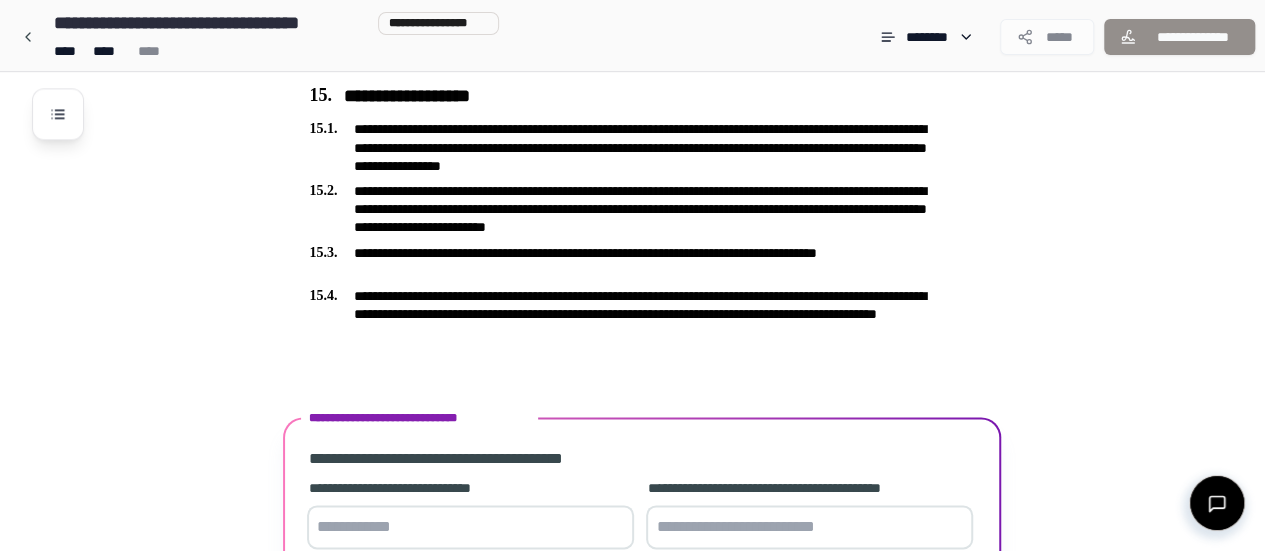 scroll, scrollTop: 5133, scrollLeft: 0, axis: vertical 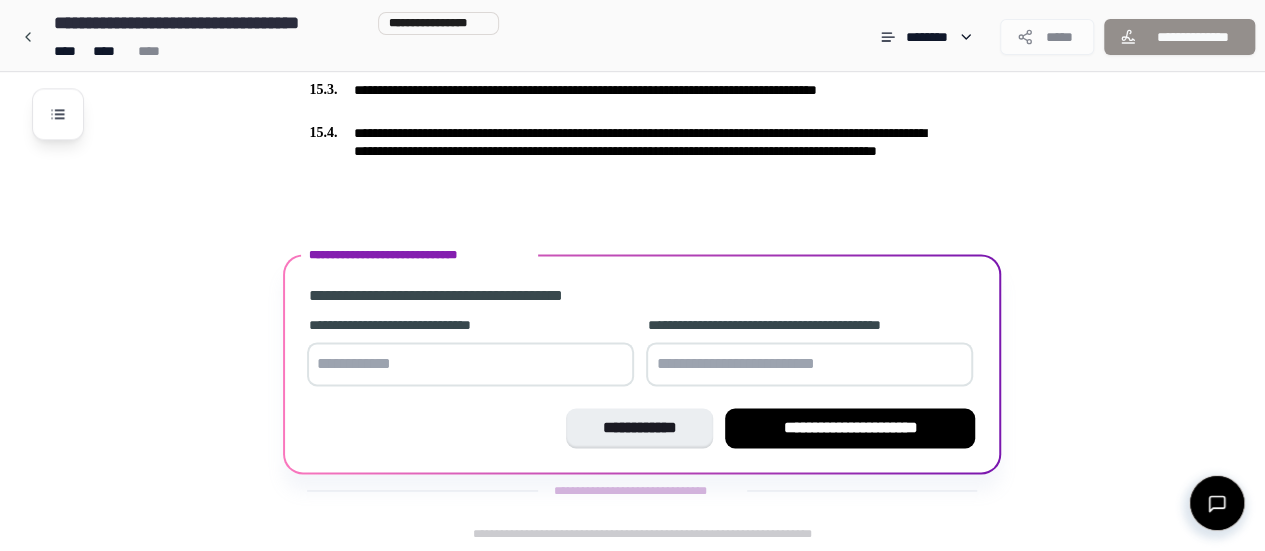 click at bounding box center (470, 364) 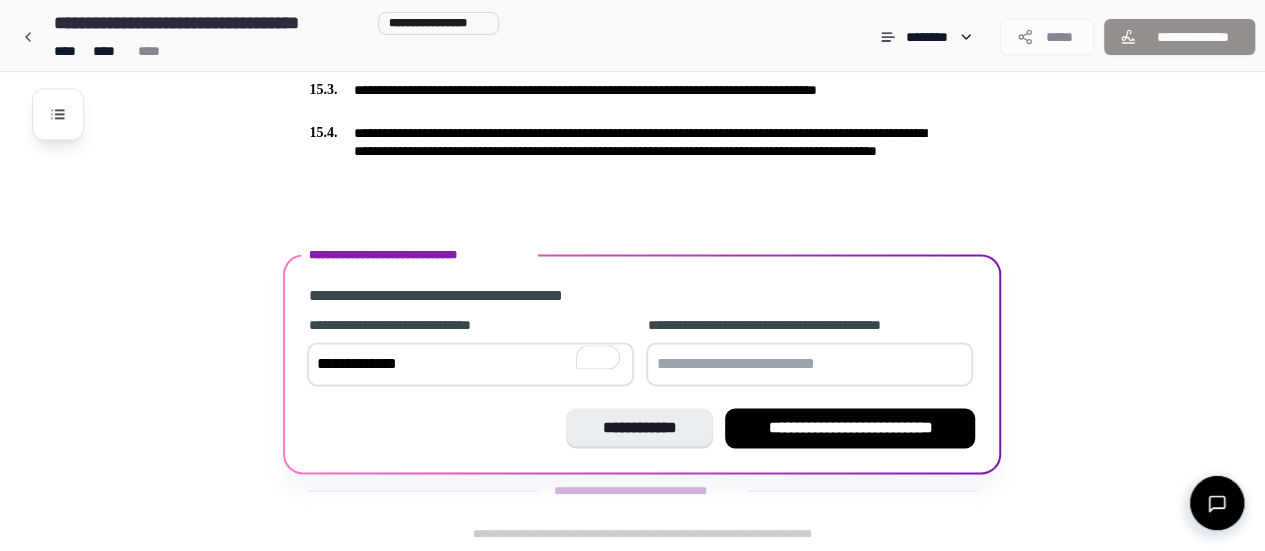 type on "**********" 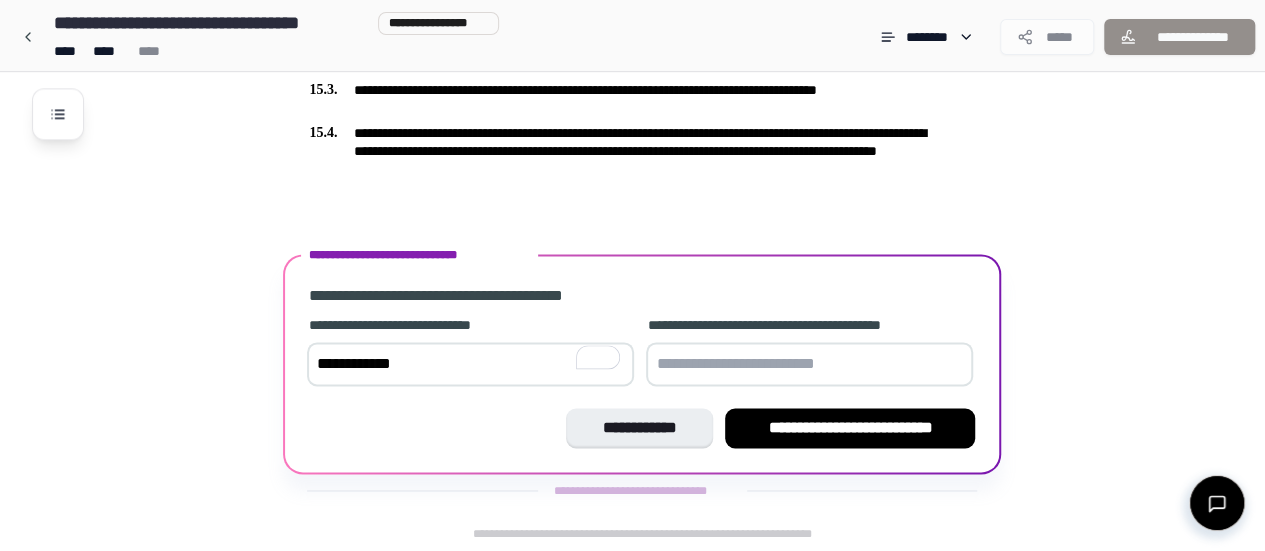 click at bounding box center [809, 364] 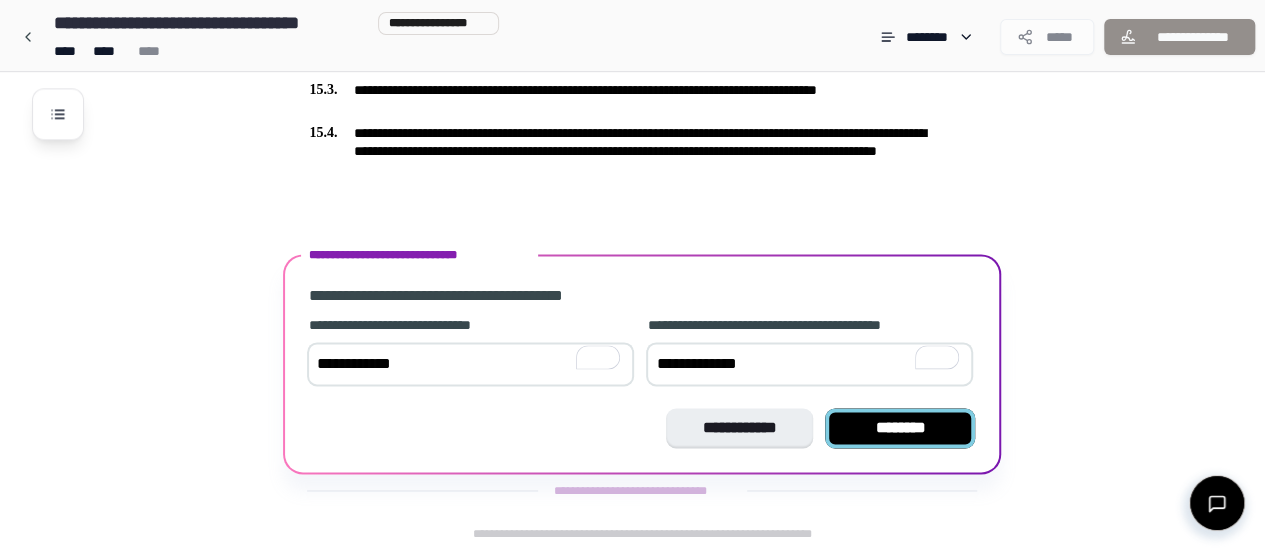 type on "**********" 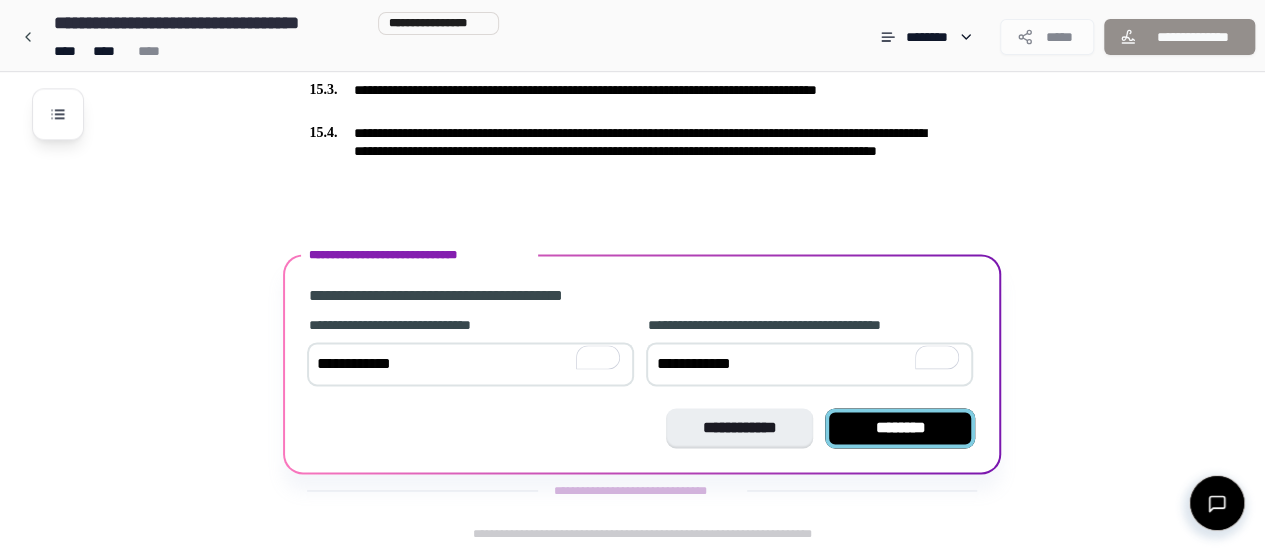 click on "********" at bounding box center (900, 428) 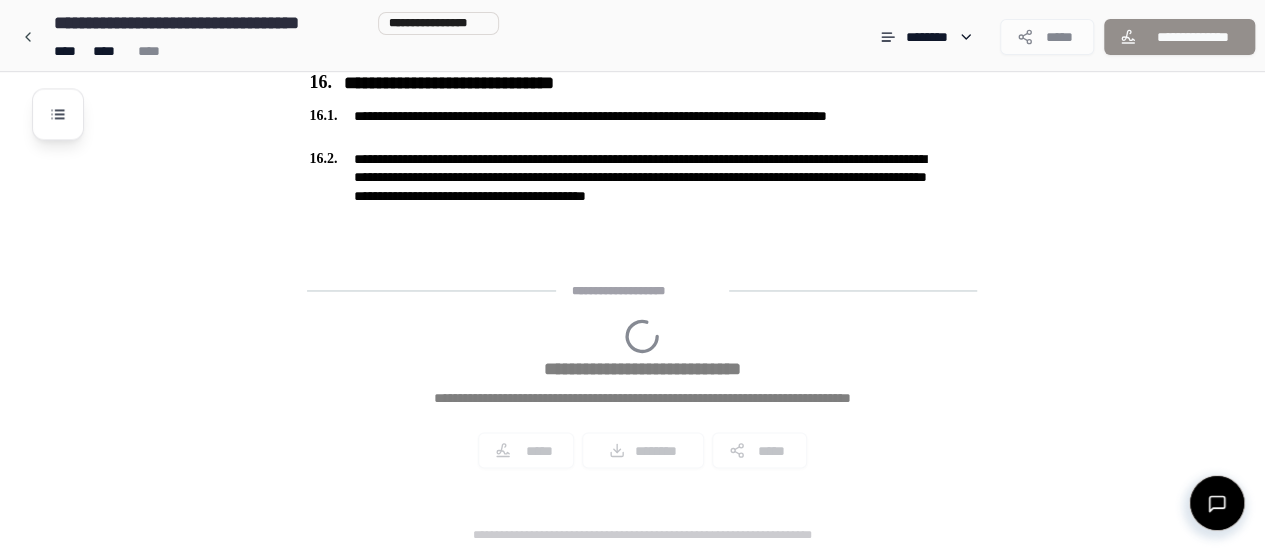 scroll, scrollTop: 5414, scrollLeft: 0, axis: vertical 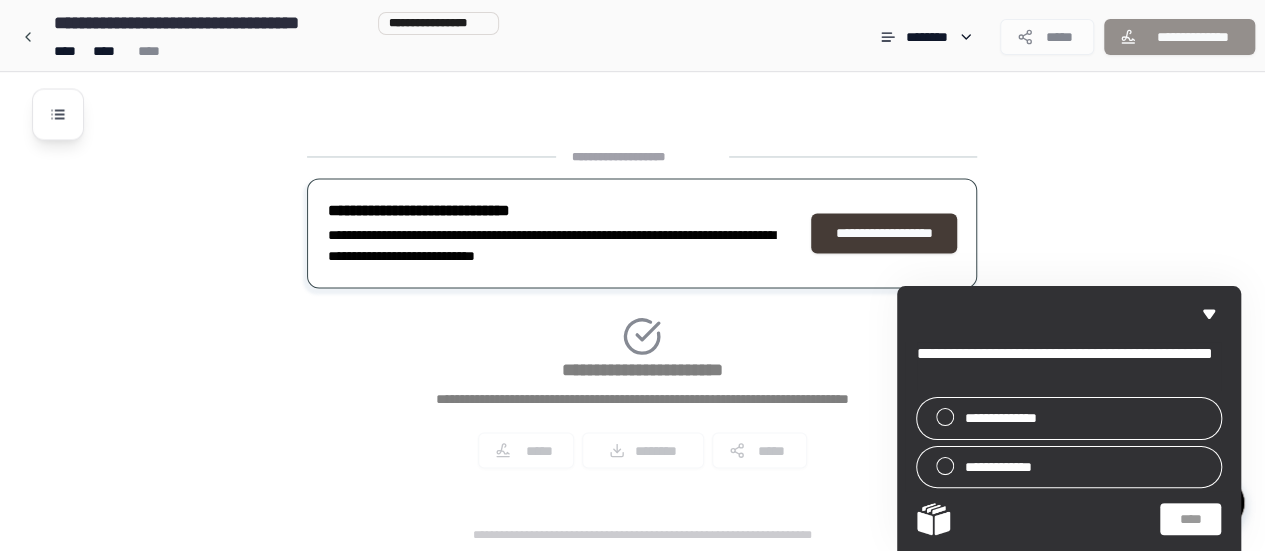 click on "**********" at bounding box center (884, 233) 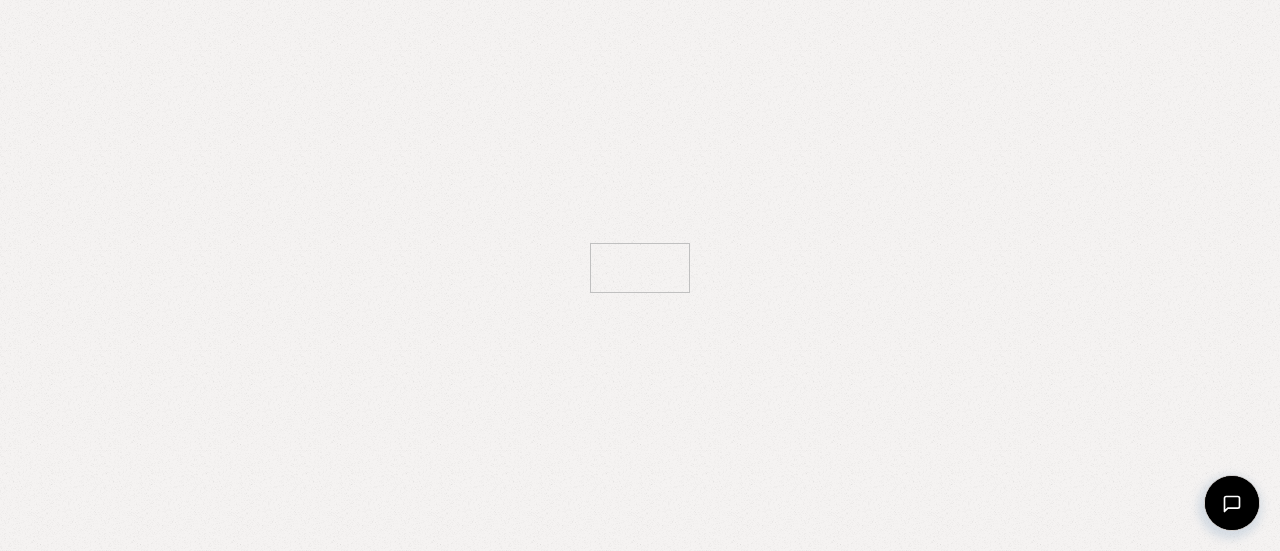 scroll, scrollTop: 0, scrollLeft: 0, axis: both 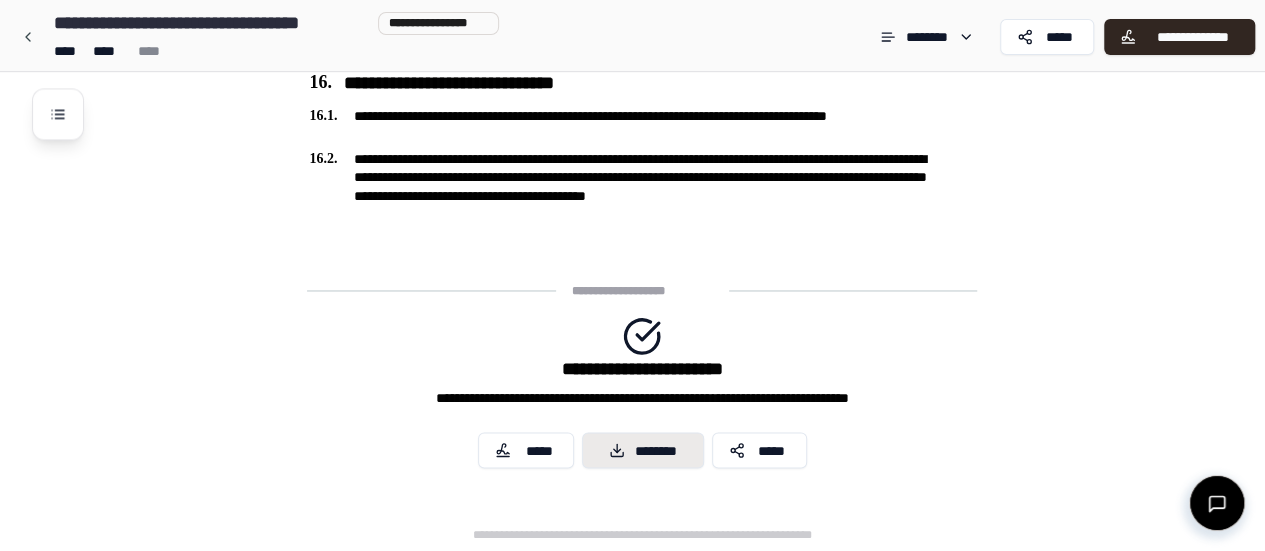 click on "********" at bounding box center (643, 450) 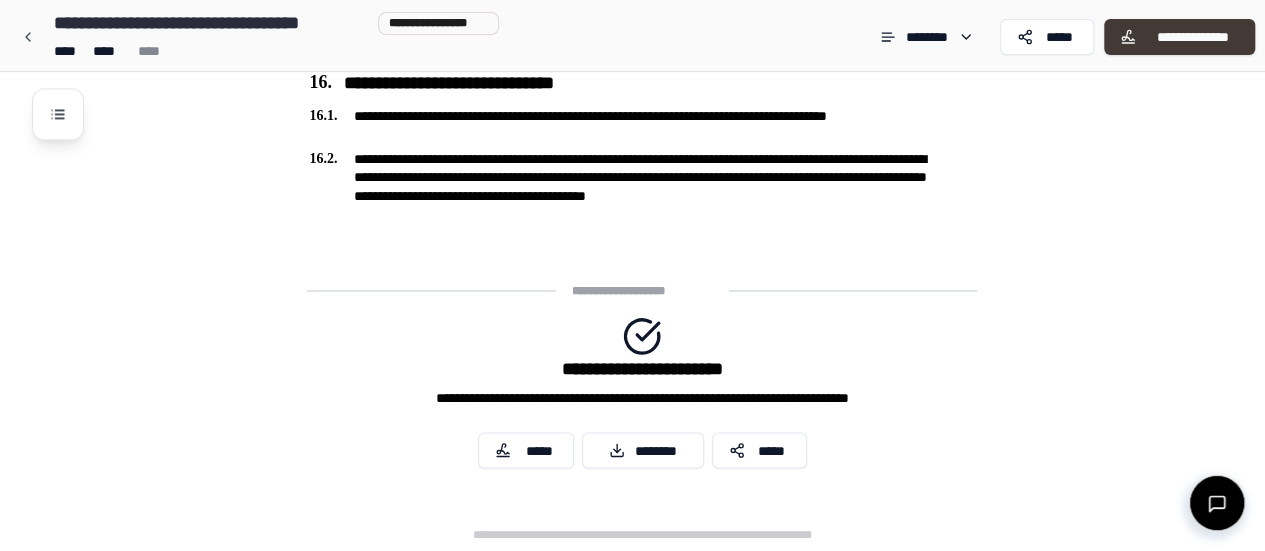 click on "**********" at bounding box center [1179, 37] 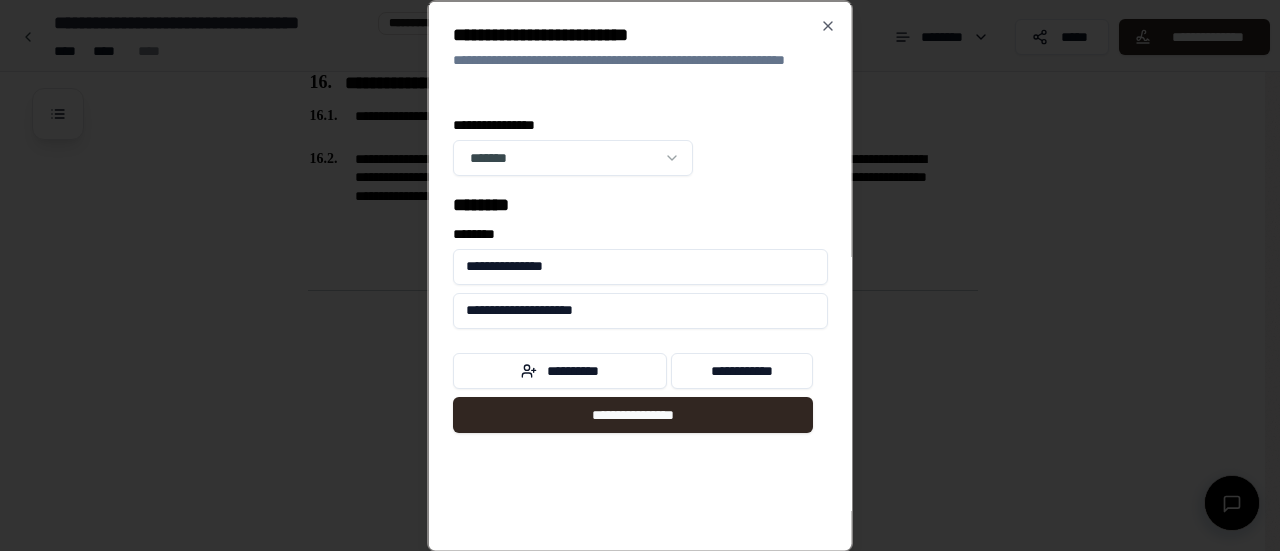 click on "**********" at bounding box center [640, 310] 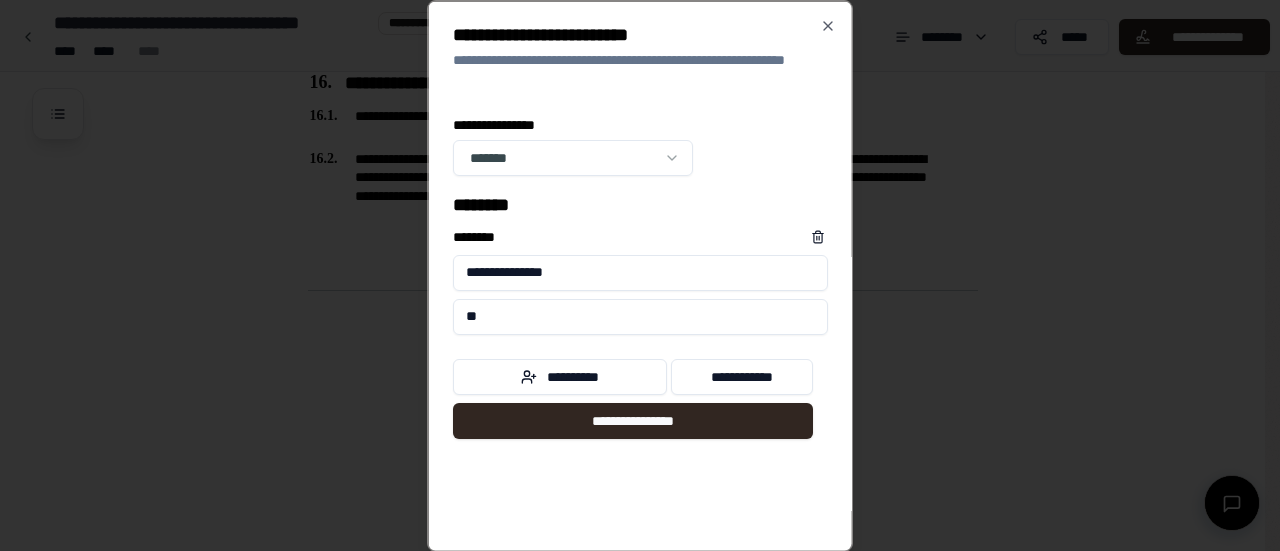 type on "*" 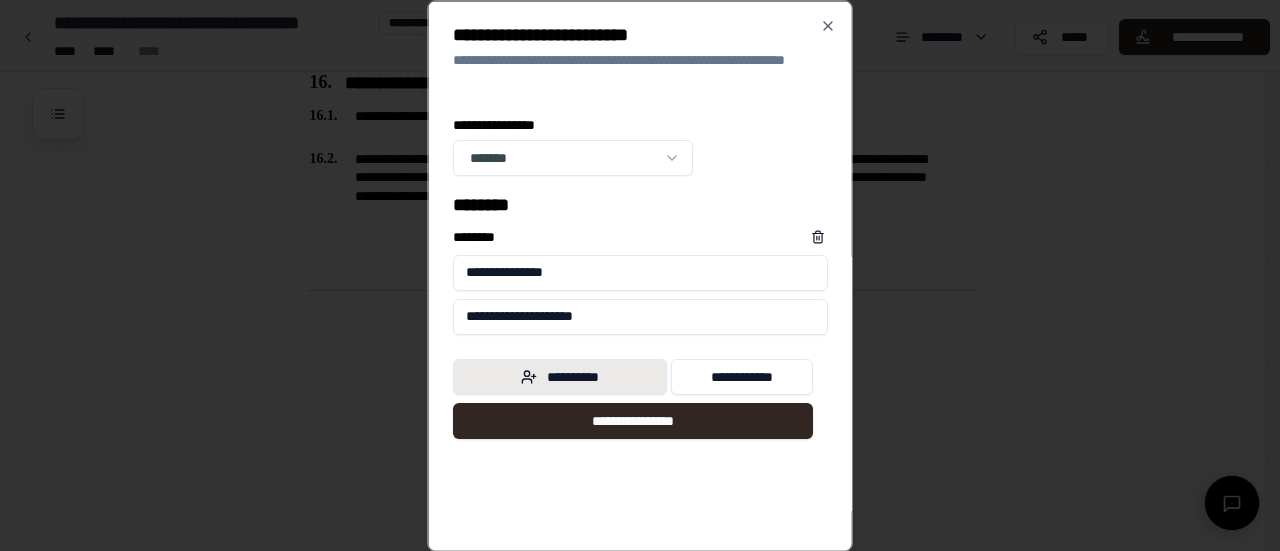 type on "**********" 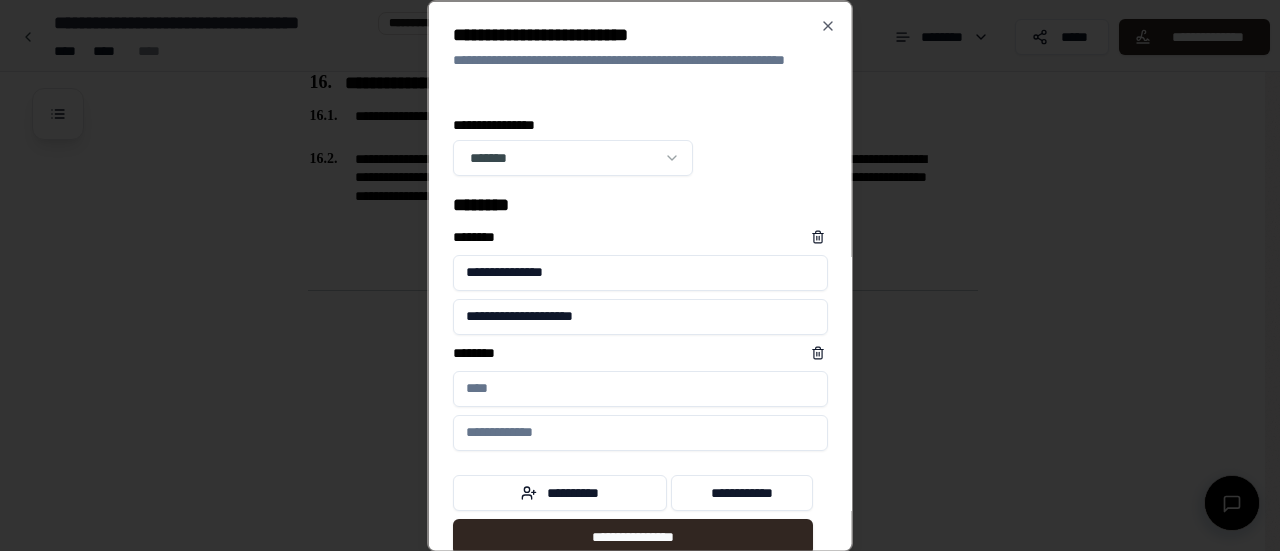 click on "******   *" at bounding box center [640, 388] 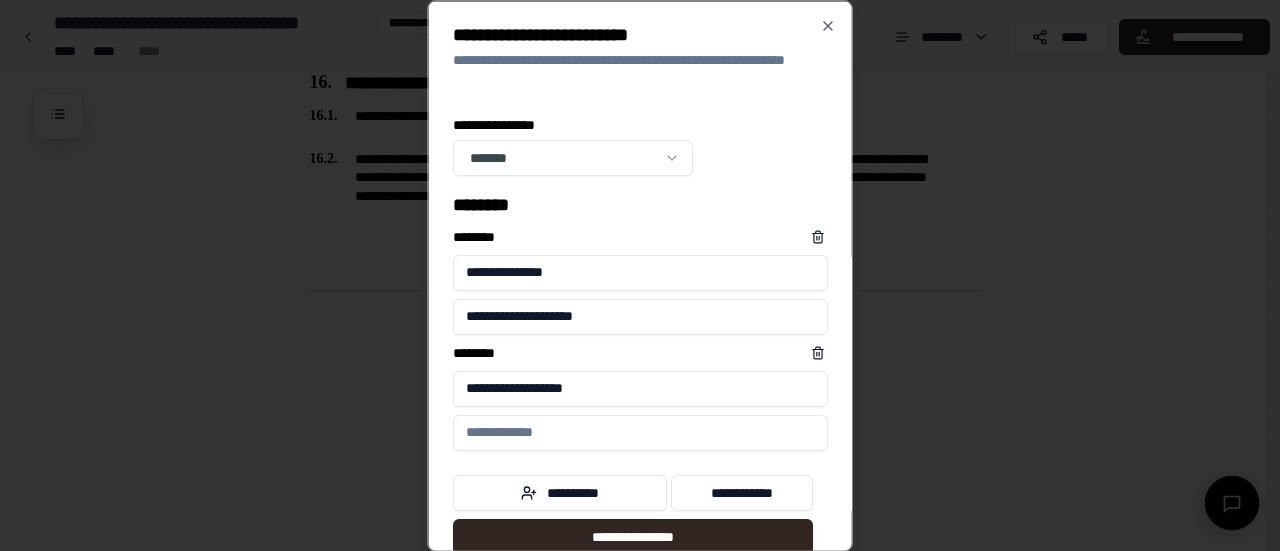 click on "**********" at bounding box center [640, 388] 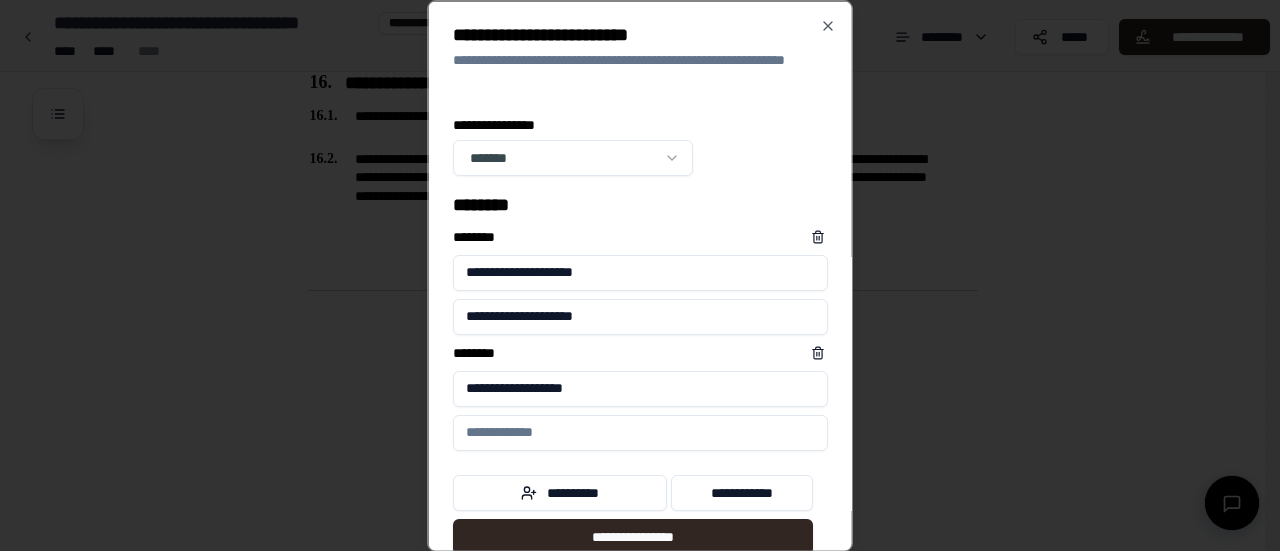 type on "**********" 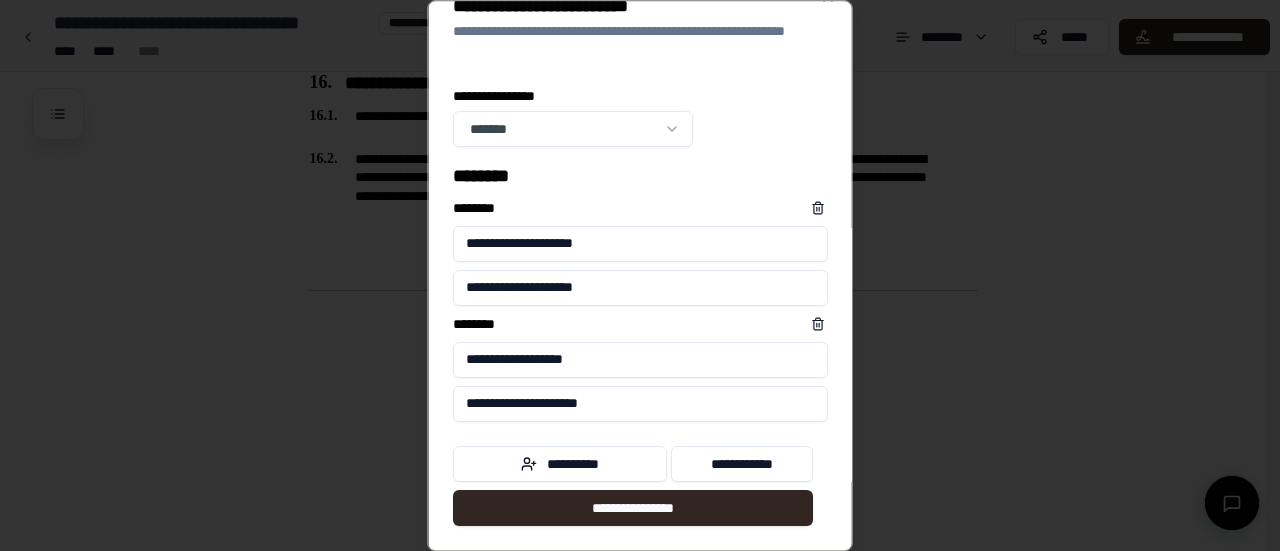 scroll, scrollTop: 38, scrollLeft: 0, axis: vertical 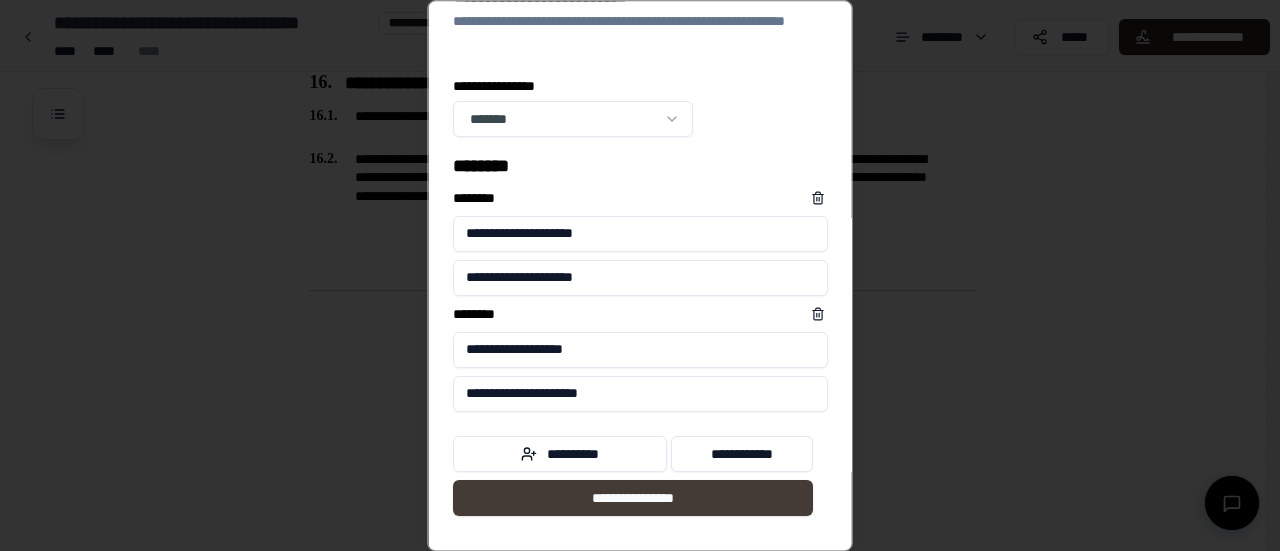type on "**********" 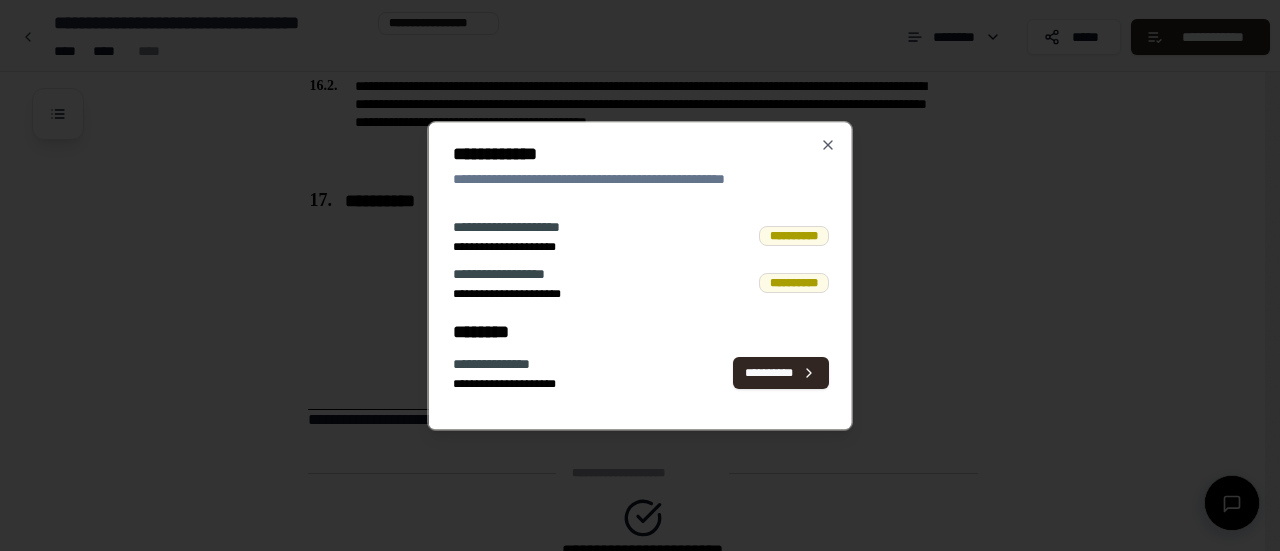 scroll, scrollTop: 0, scrollLeft: 0, axis: both 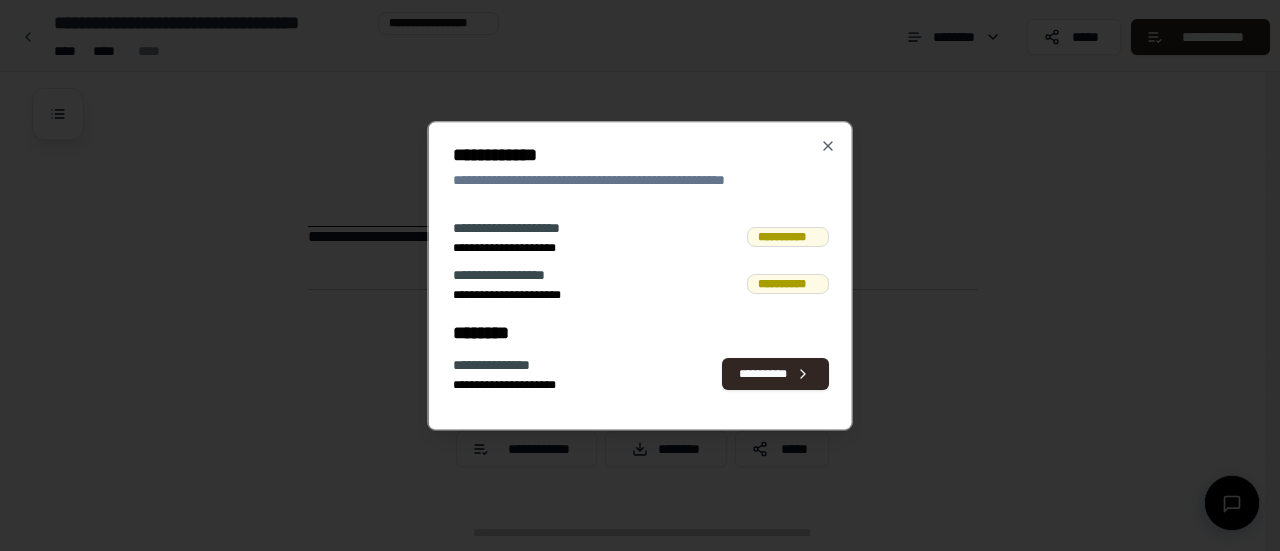 click on "**********" at bounding box center (787, 237) 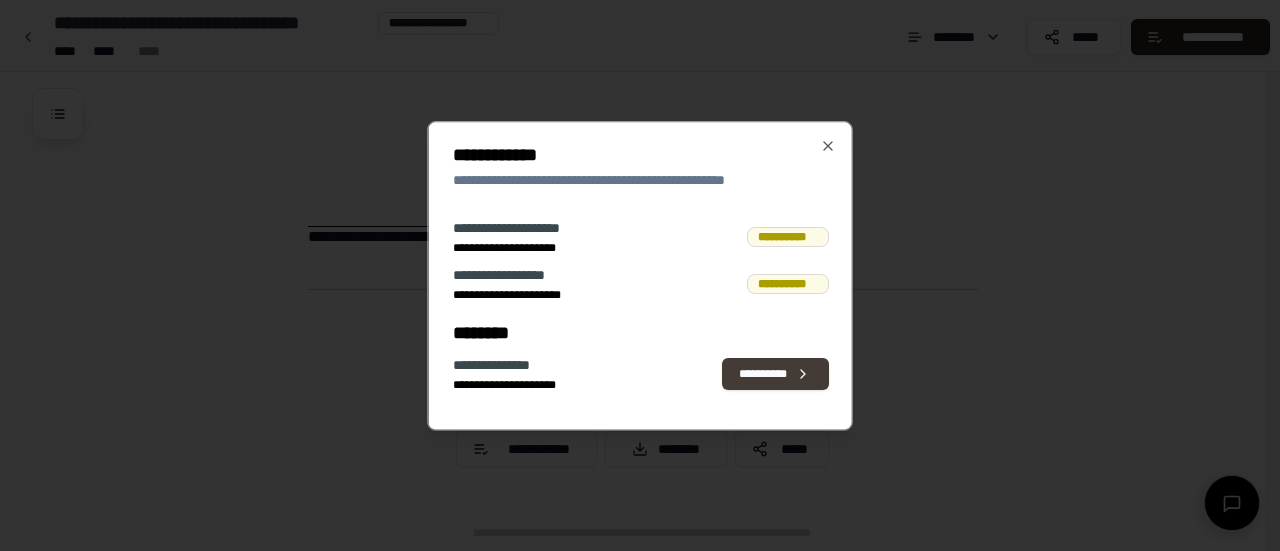 click on "**********" at bounding box center [775, 374] 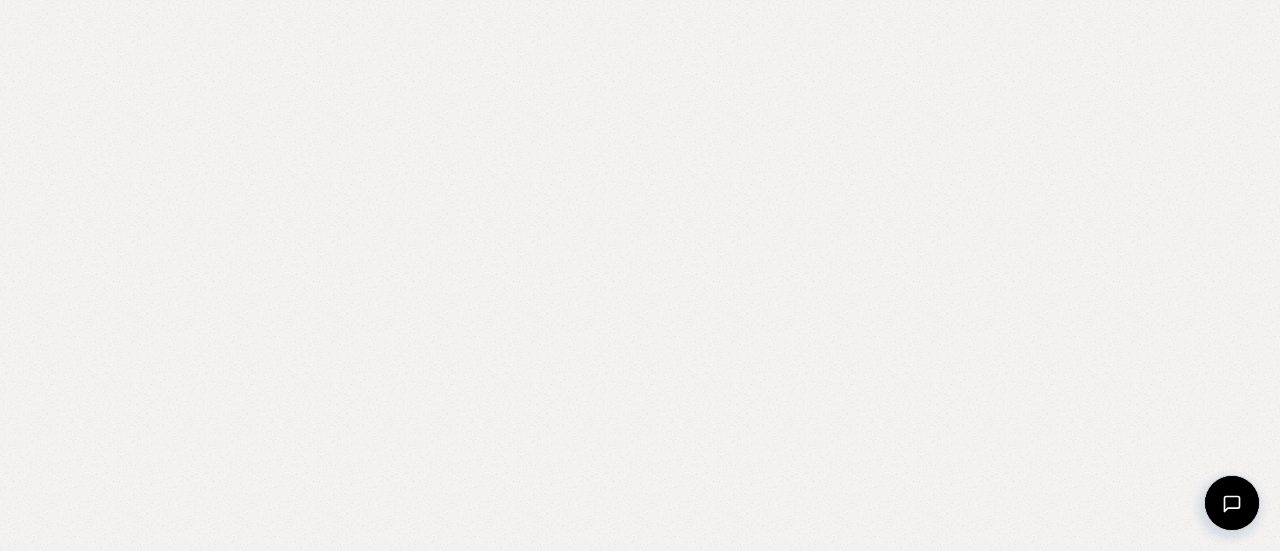 scroll, scrollTop: 0, scrollLeft: 0, axis: both 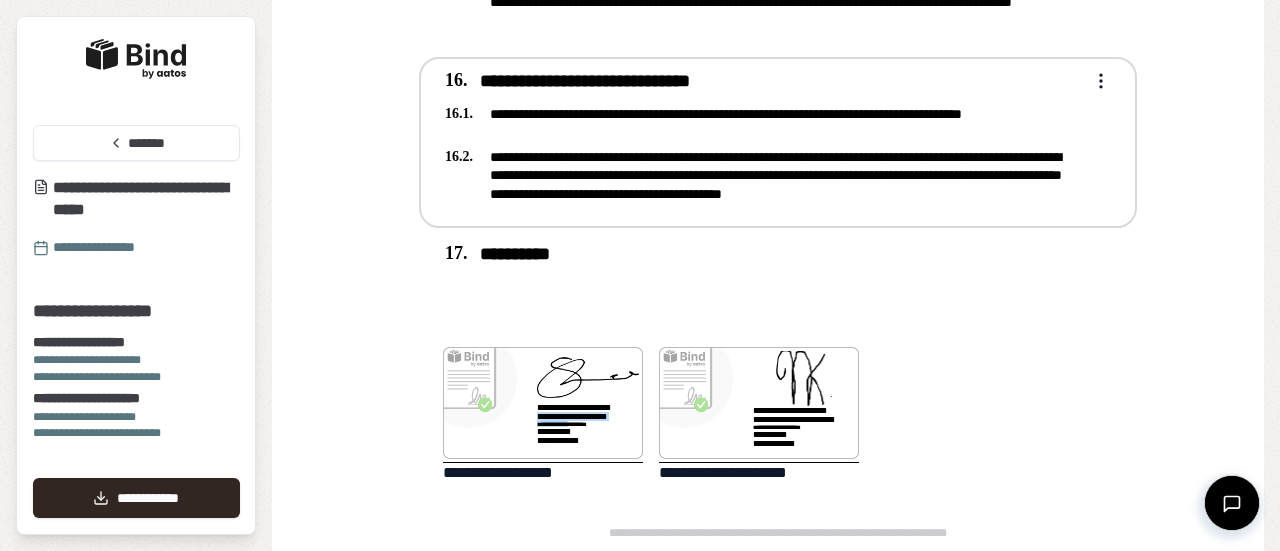drag, startPoint x: 530, startPoint y: 411, endPoint x: 590, endPoint y: 433, distance: 63.90618 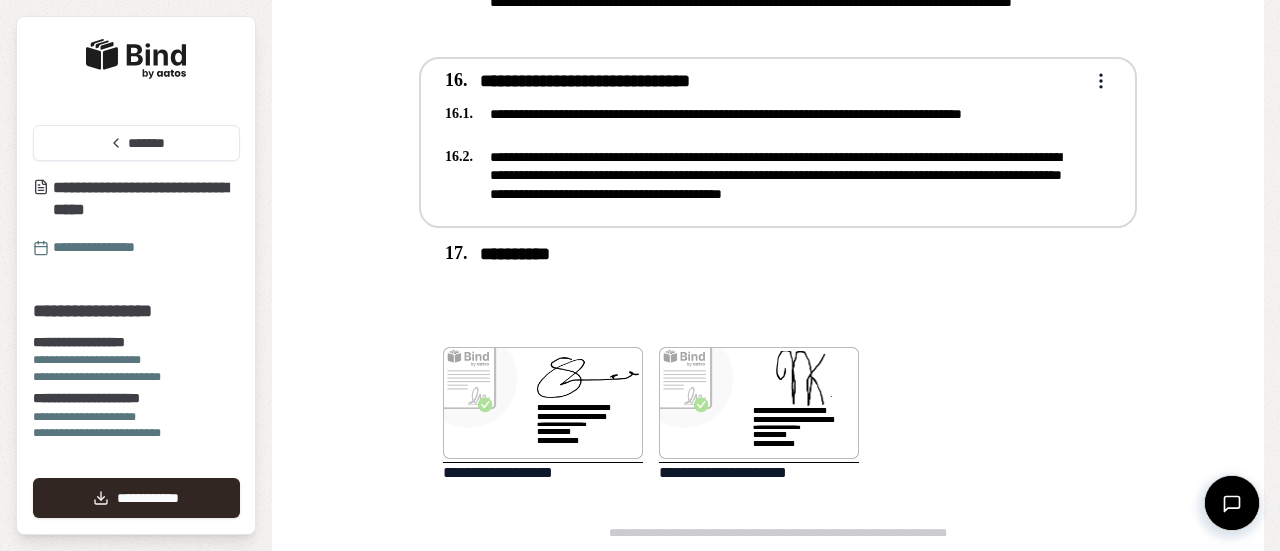 click on "[FIRST] [LAST] [POSTAL_CODE] [COUNTRY] [PHONE] [COUNTRY] [PHONE] [POSTAL_CODE]" at bounding box center (778, 415) 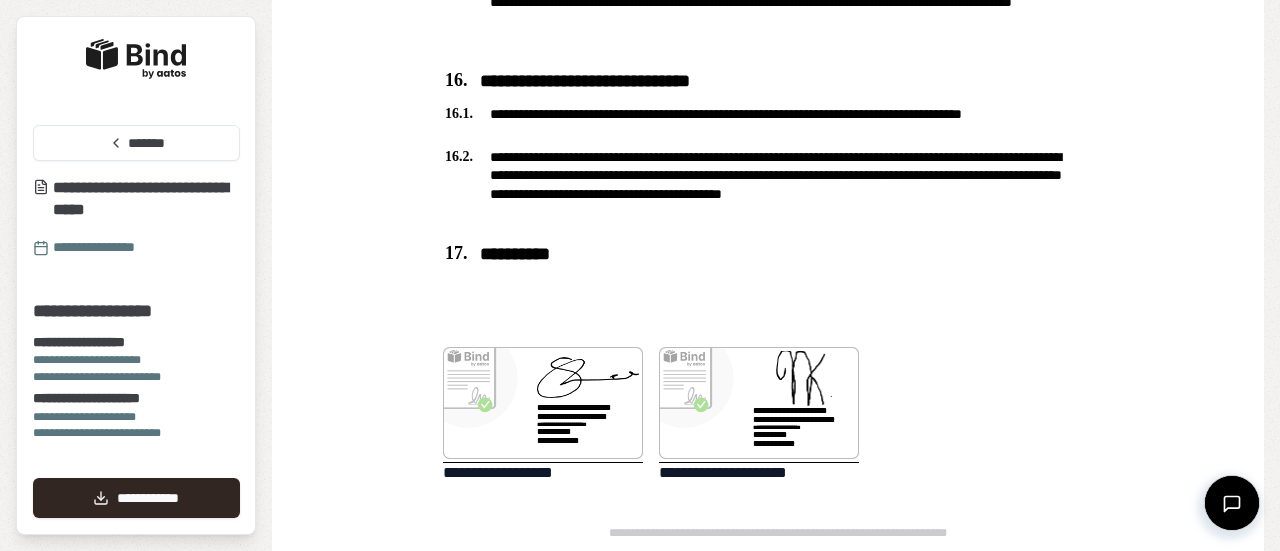click on "[FIRST] [LAST]" at bounding box center (136, 433) 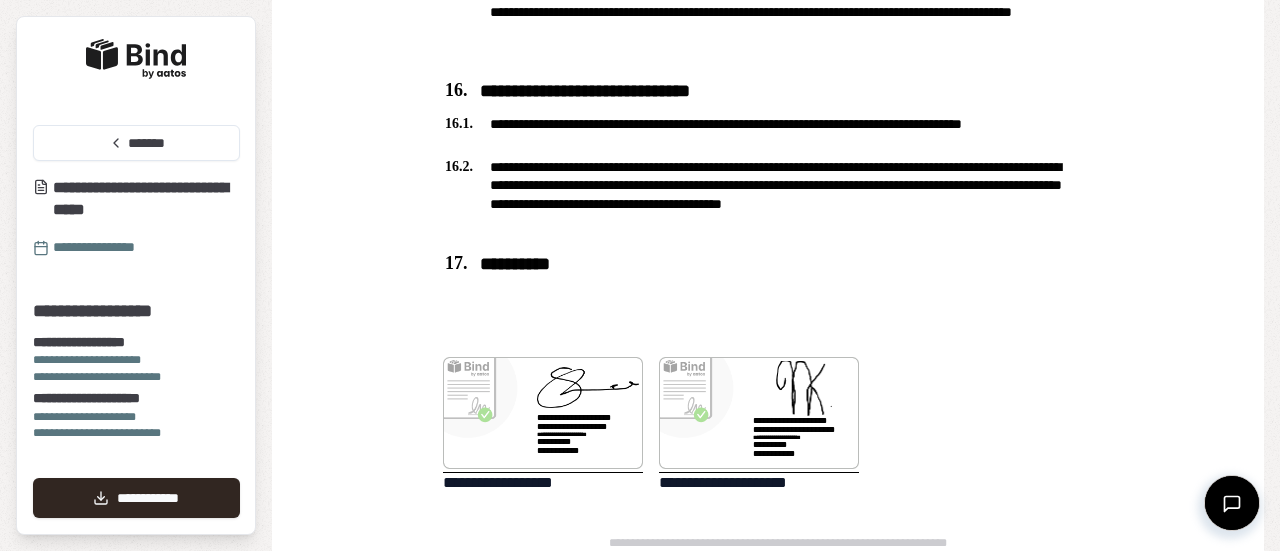 scroll, scrollTop: 5226, scrollLeft: 0, axis: vertical 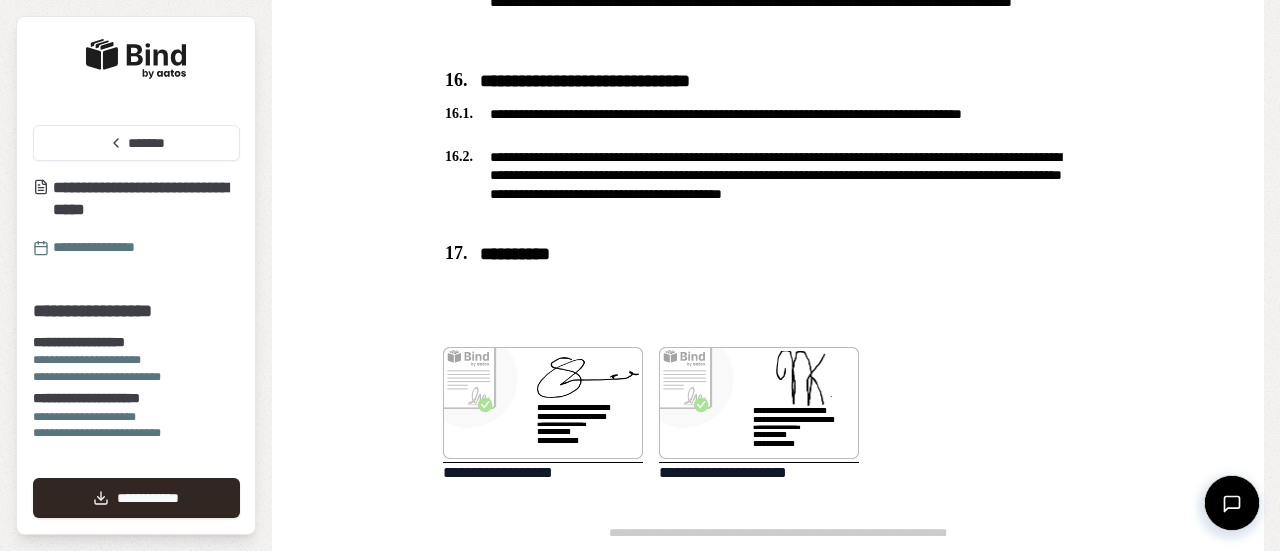 click on "[FIRST] [LAST] [POSTAL_CODE]" at bounding box center (136, 217) 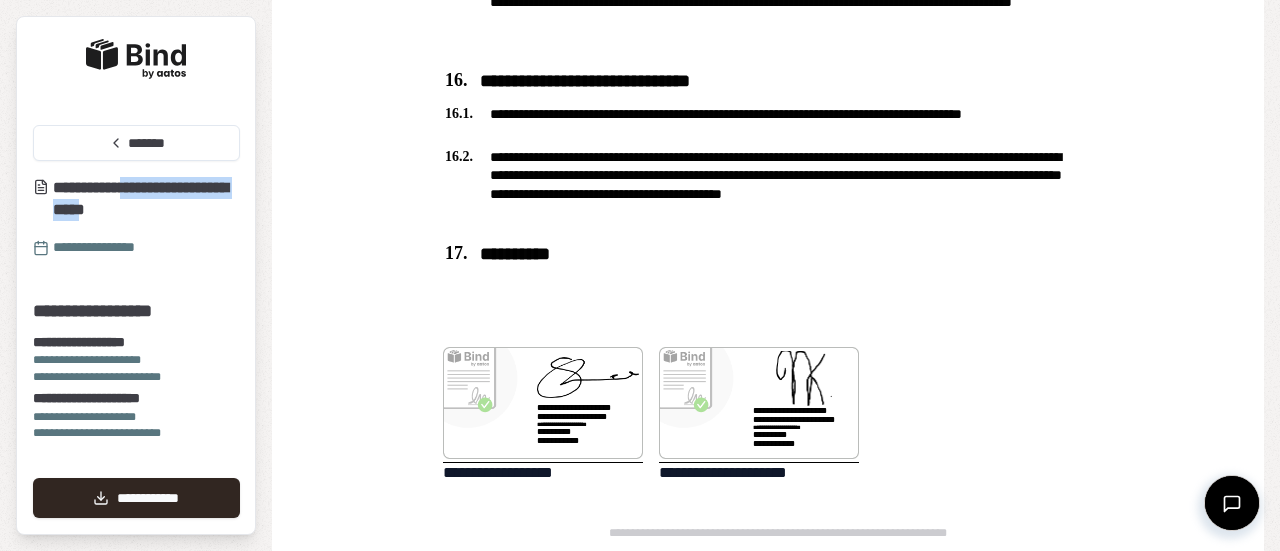 click on "**********" at bounding box center [136, 498] 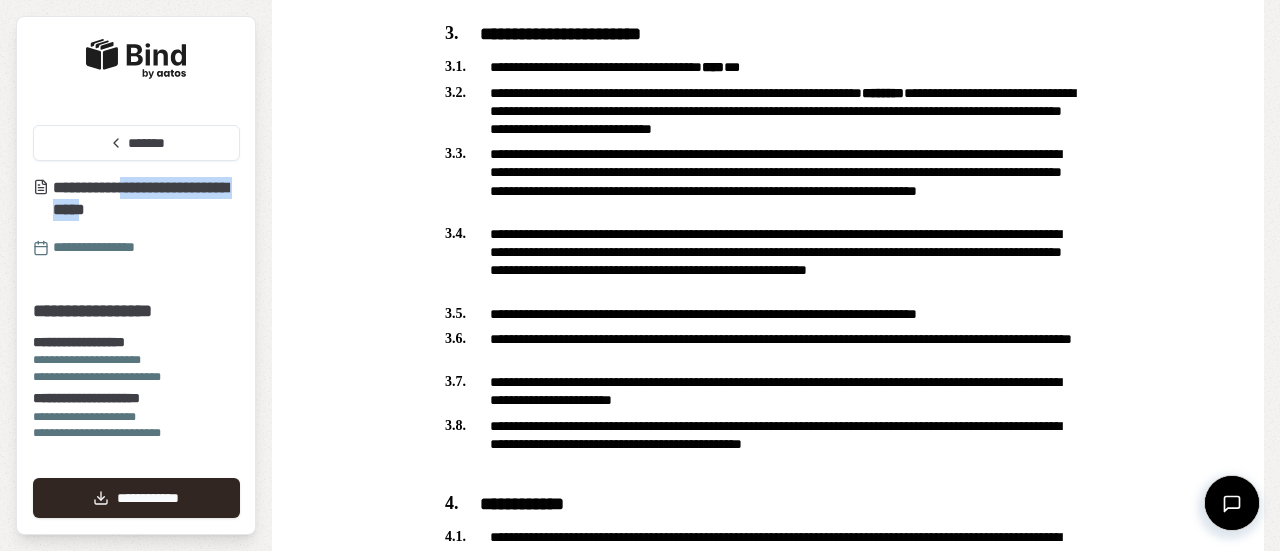 scroll, scrollTop: 0, scrollLeft: 0, axis: both 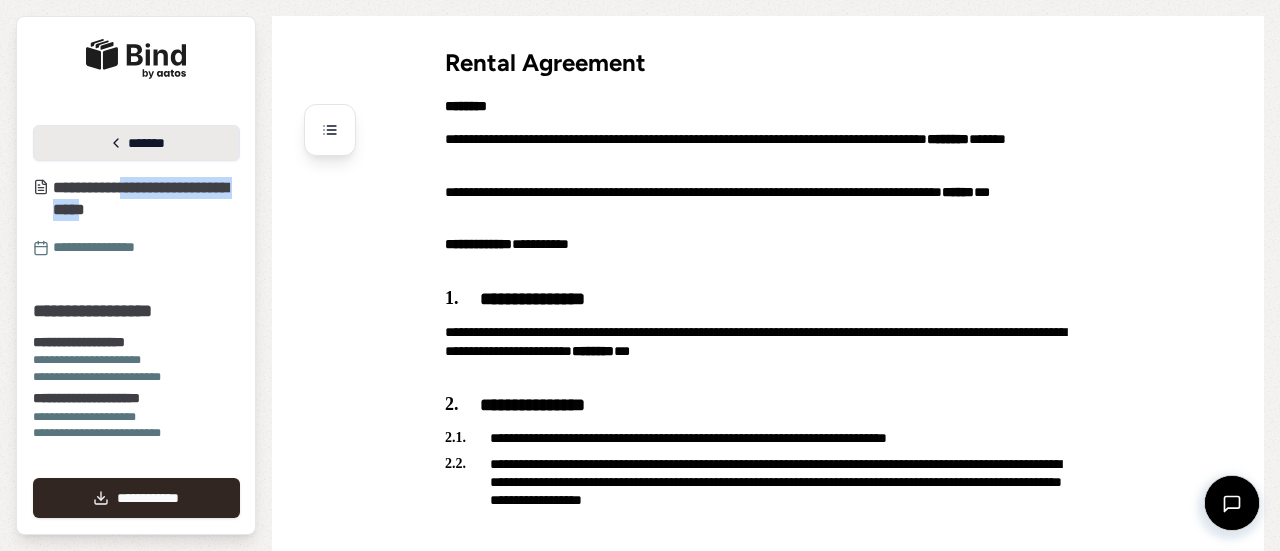 click on "*******" at bounding box center (136, 143) 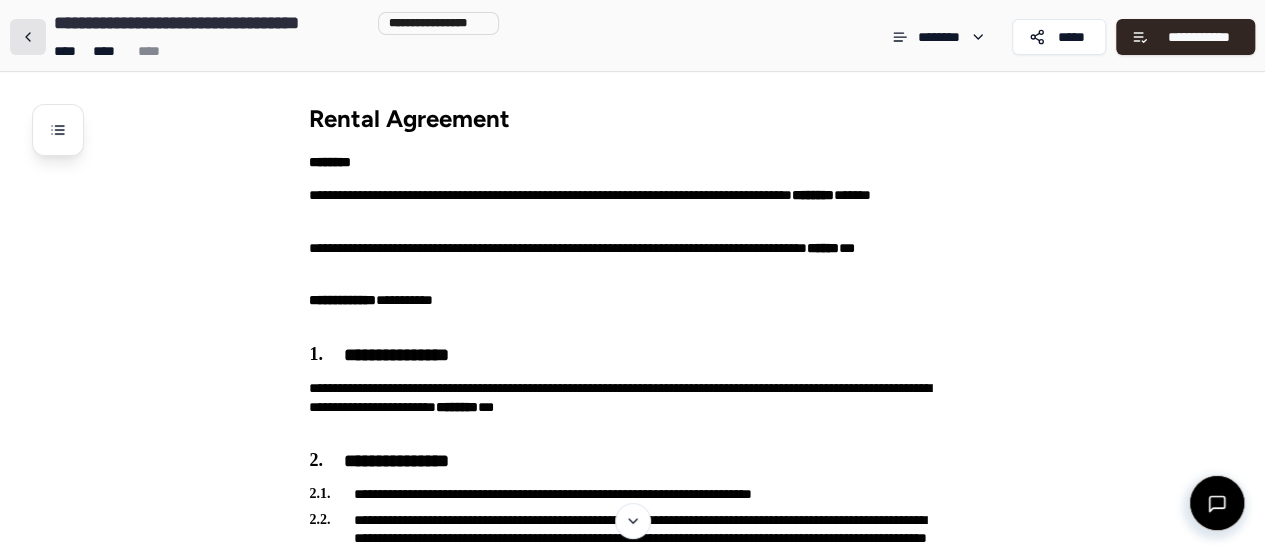 click at bounding box center (28, 37) 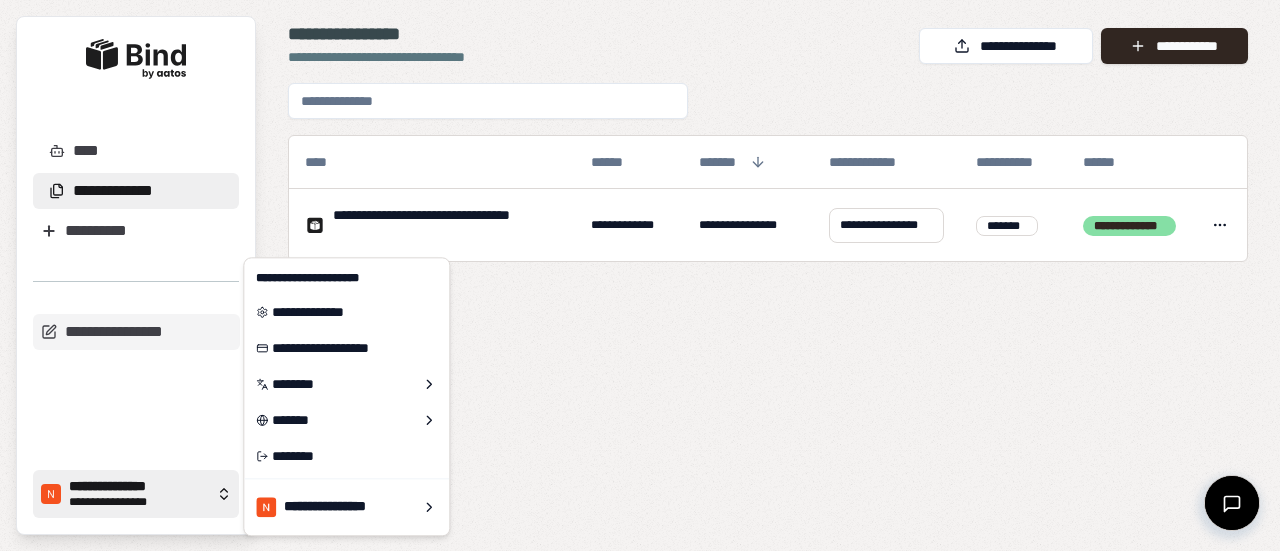 click on "**********" at bounding box center [136, 494] 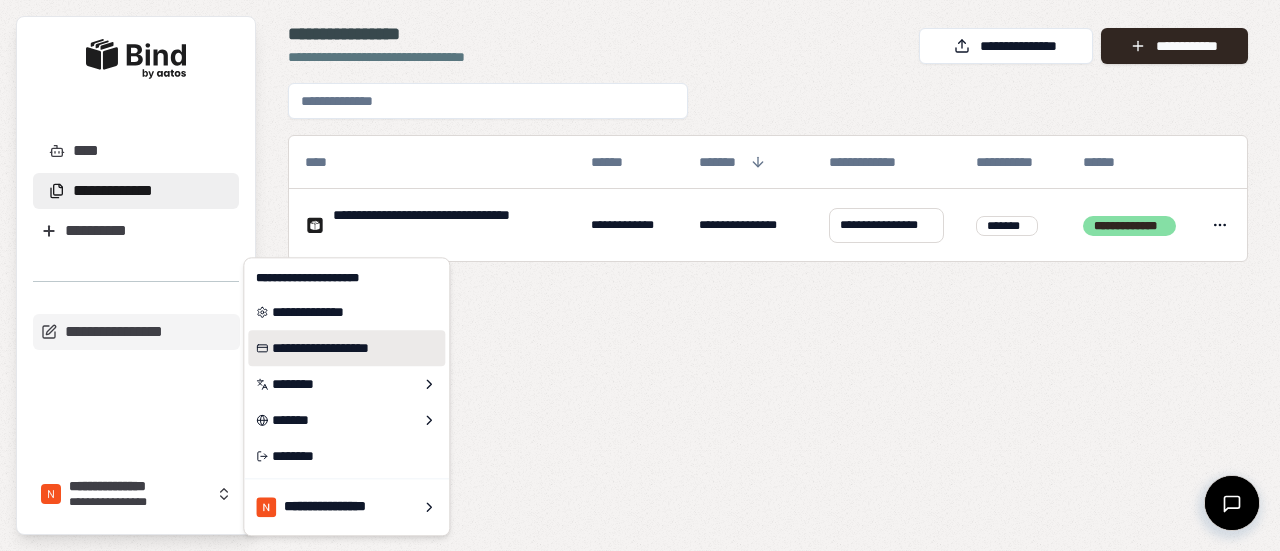 click on "**********" at bounding box center [346, 348] 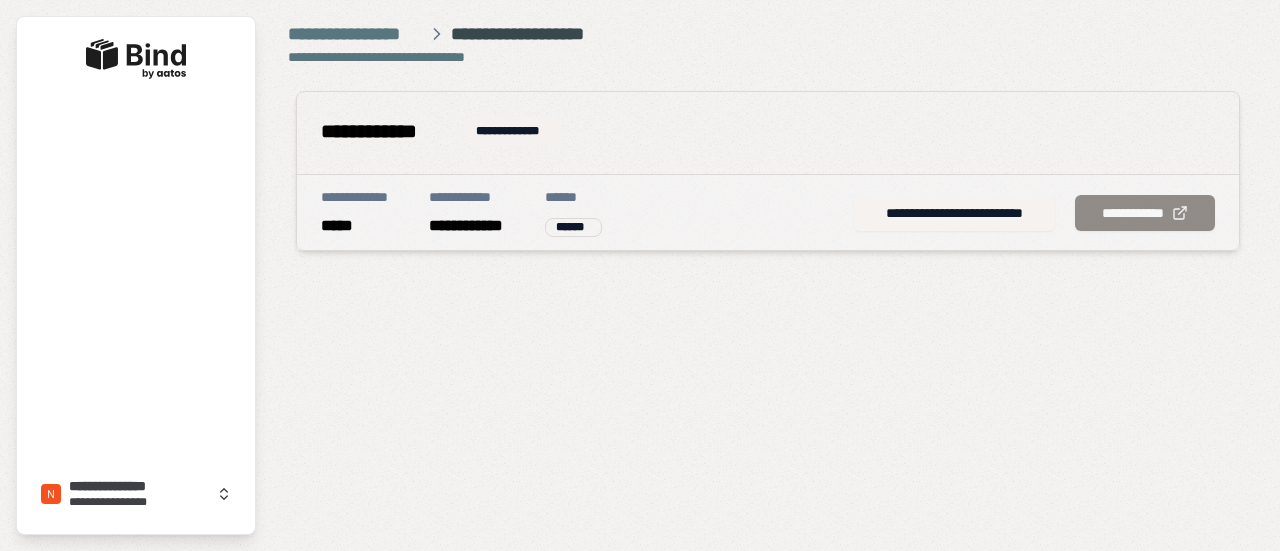 click on "**********" at bounding box center [513, 131] 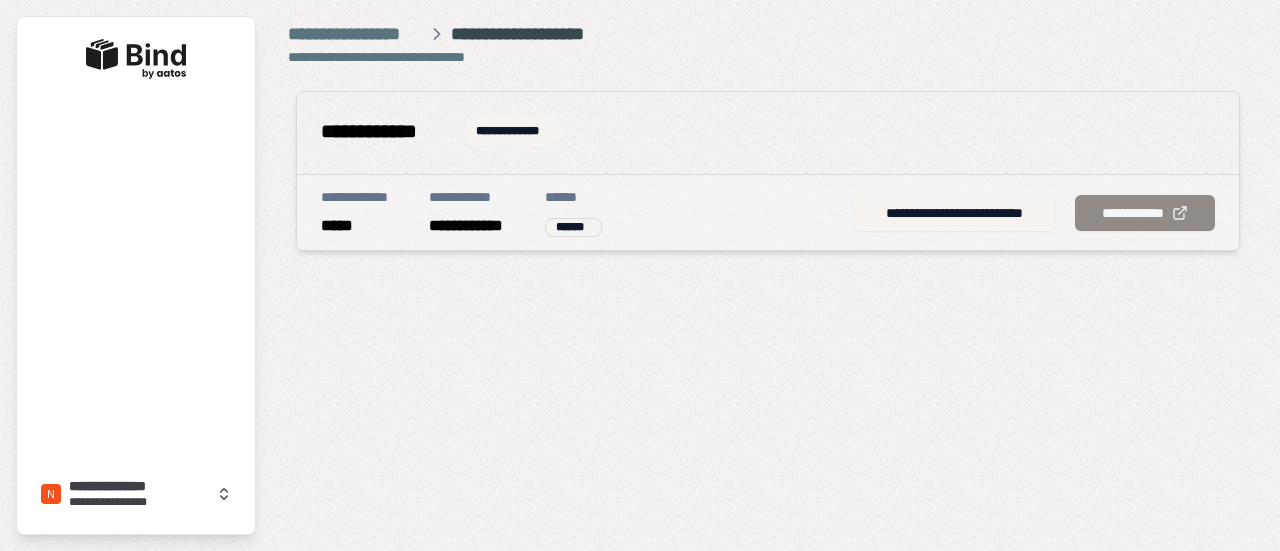 click on "******" at bounding box center (573, 227) 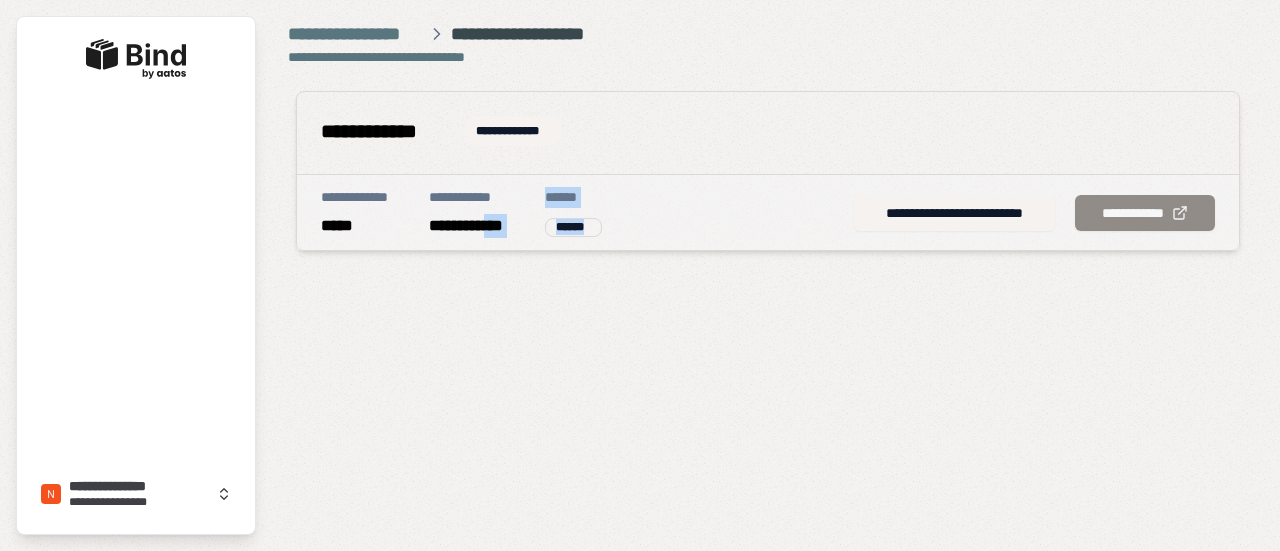 drag, startPoint x: 492, startPoint y: 217, endPoint x: 671, endPoint y: 210, distance: 179.13683 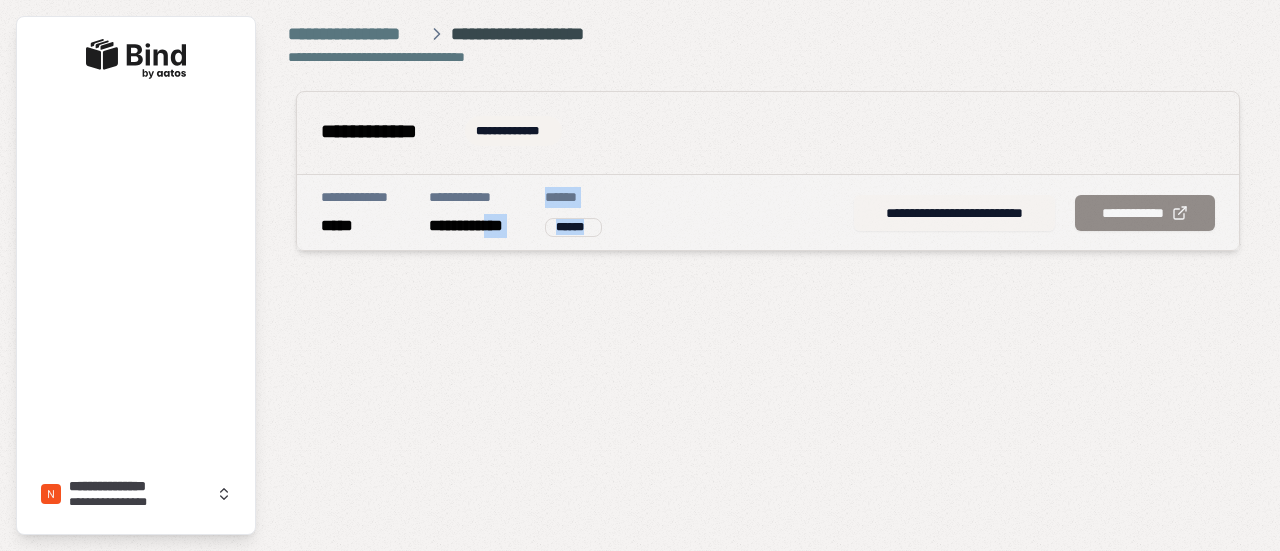 click on "**********" at bounding box center [954, 213] 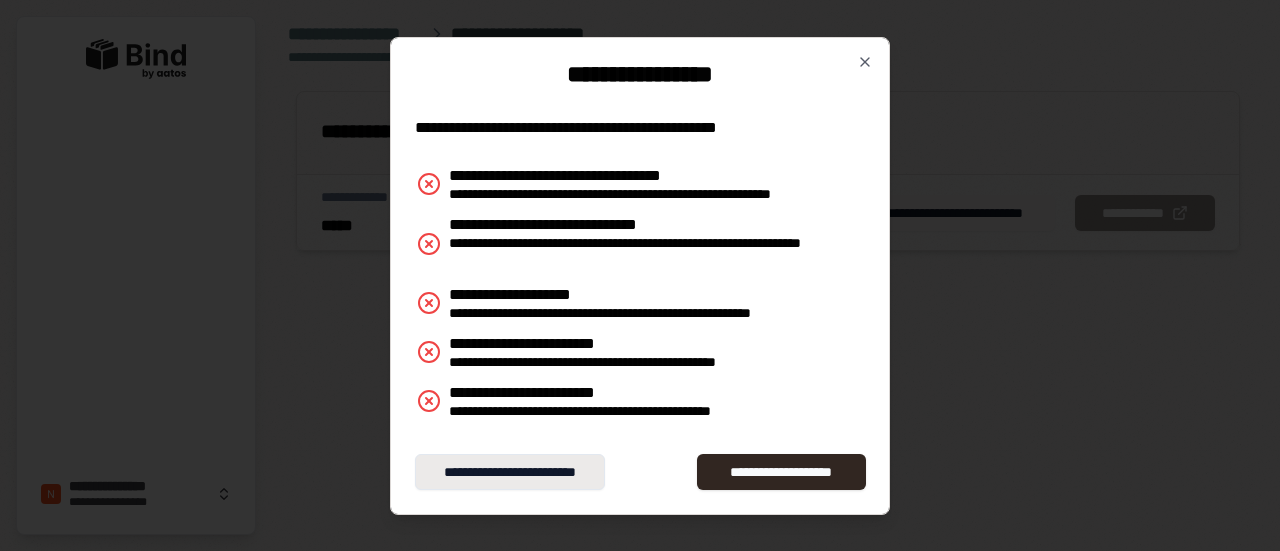 click on "**********" at bounding box center (510, 472) 